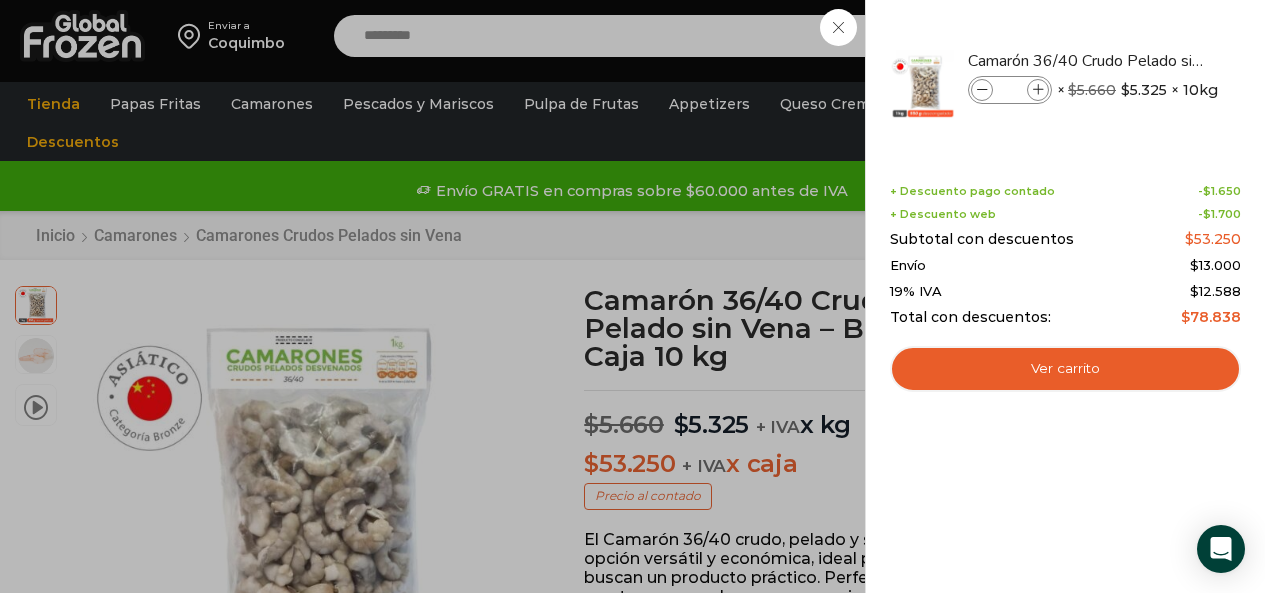 scroll, scrollTop: 101, scrollLeft: 0, axis: vertical 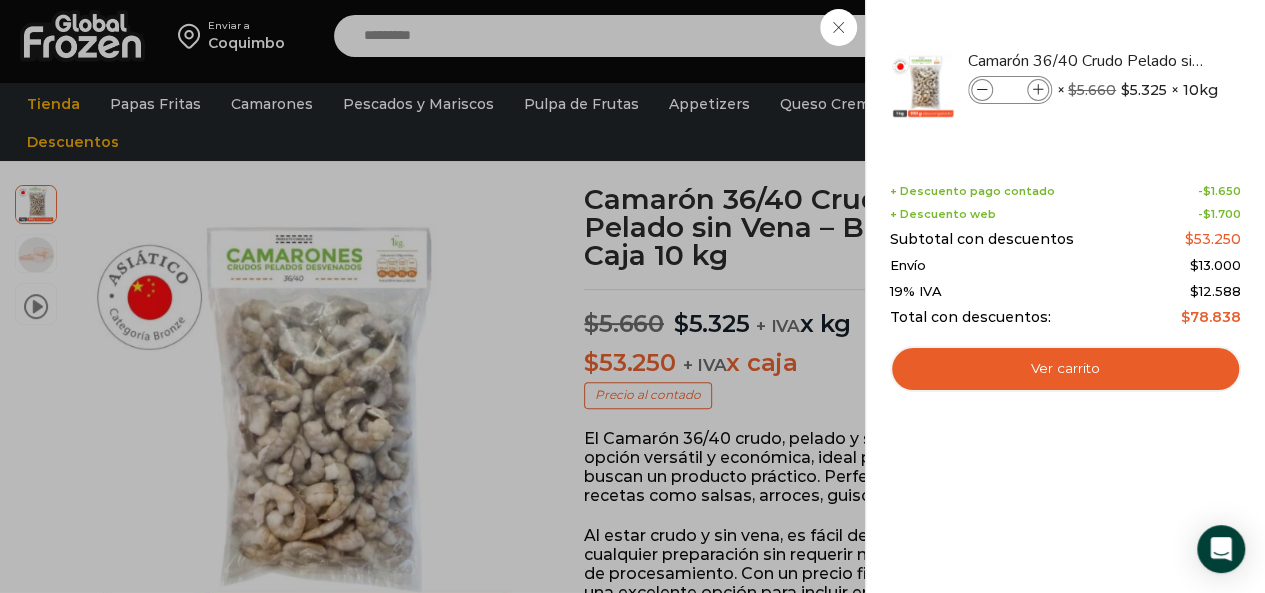 click on "1
Carrito
1
1
Shopping Cart
*" at bounding box center (1195, 36) 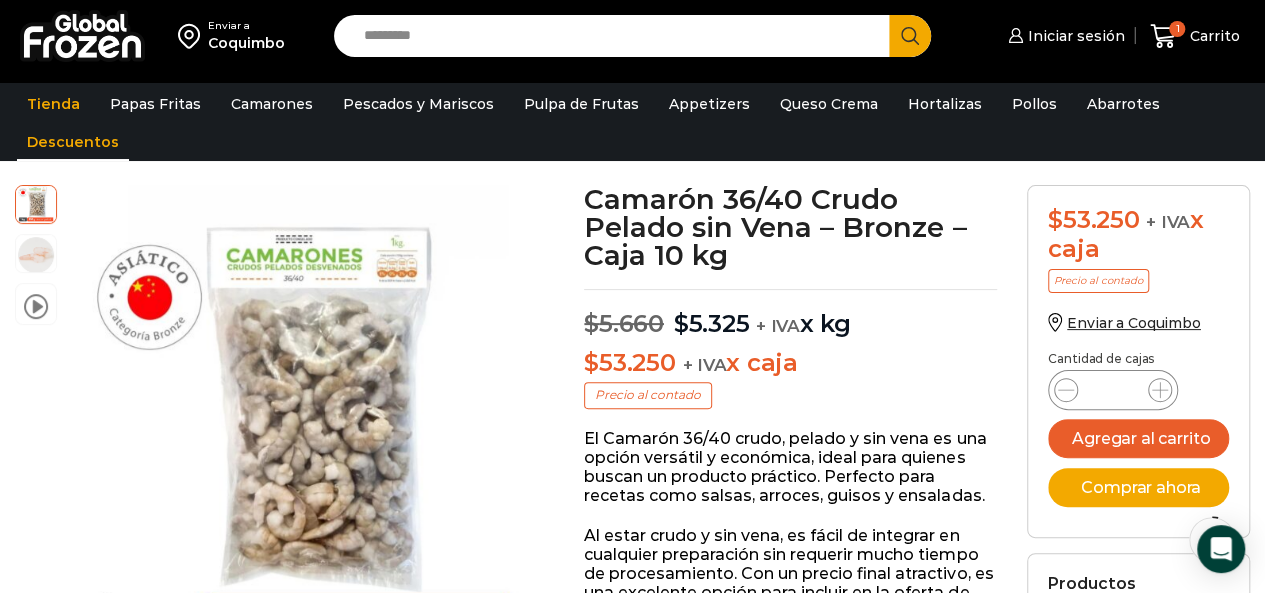 click on "Descuentos" at bounding box center (73, 142) 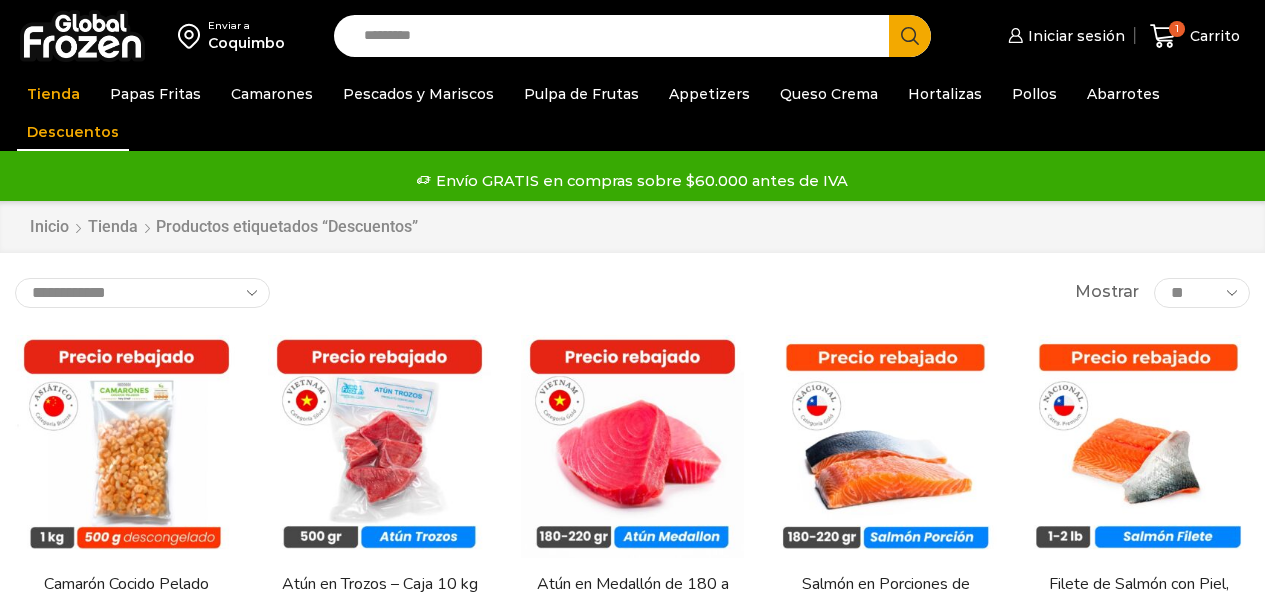 scroll, scrollTop: 0, scrollLeft: 0, axis: both 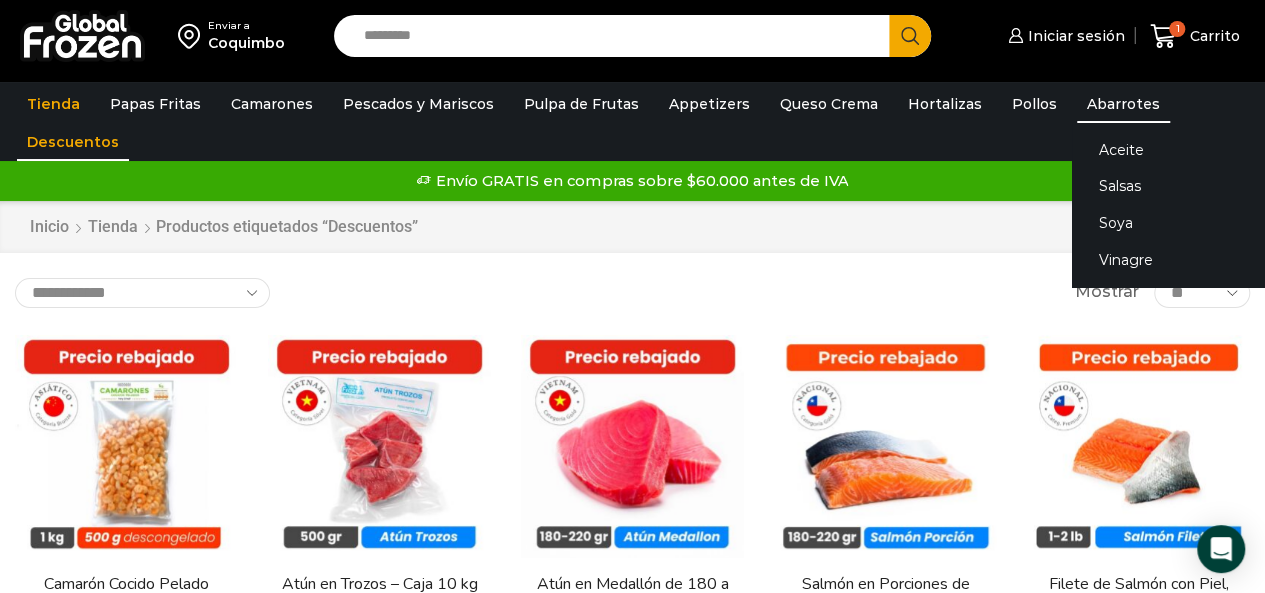 click on "Abarrotes" at bounding box center (1123, 104) 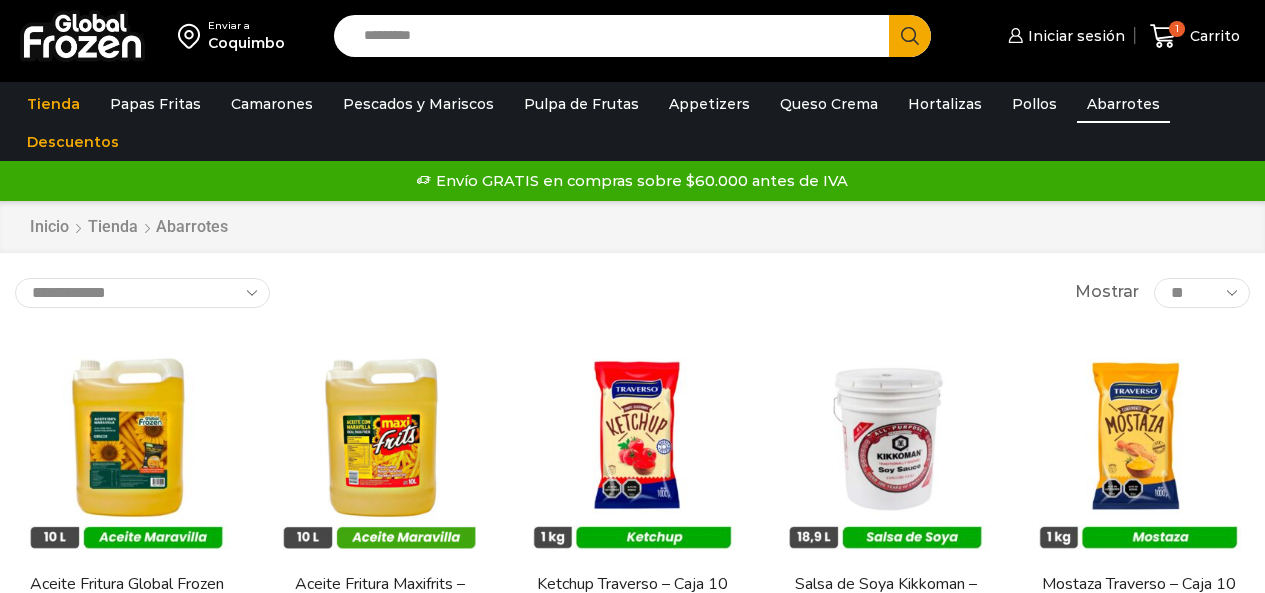 scroll, scrollTop: 0, scrollLeft: 0, axis: both 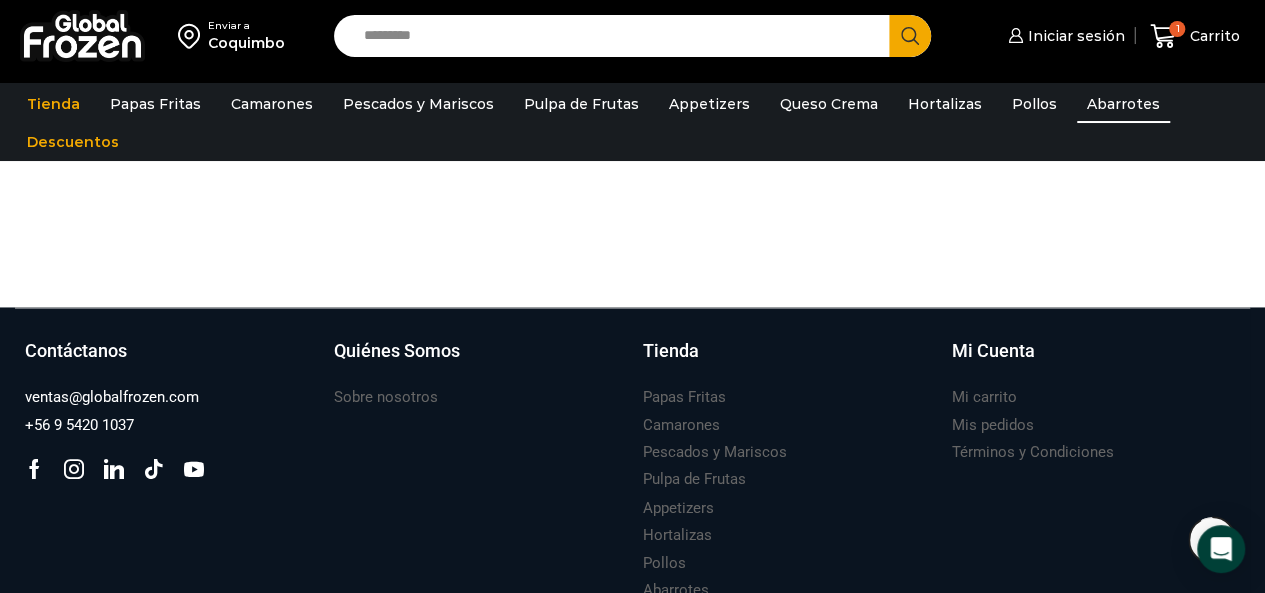 click at bounding box center (193, 36) 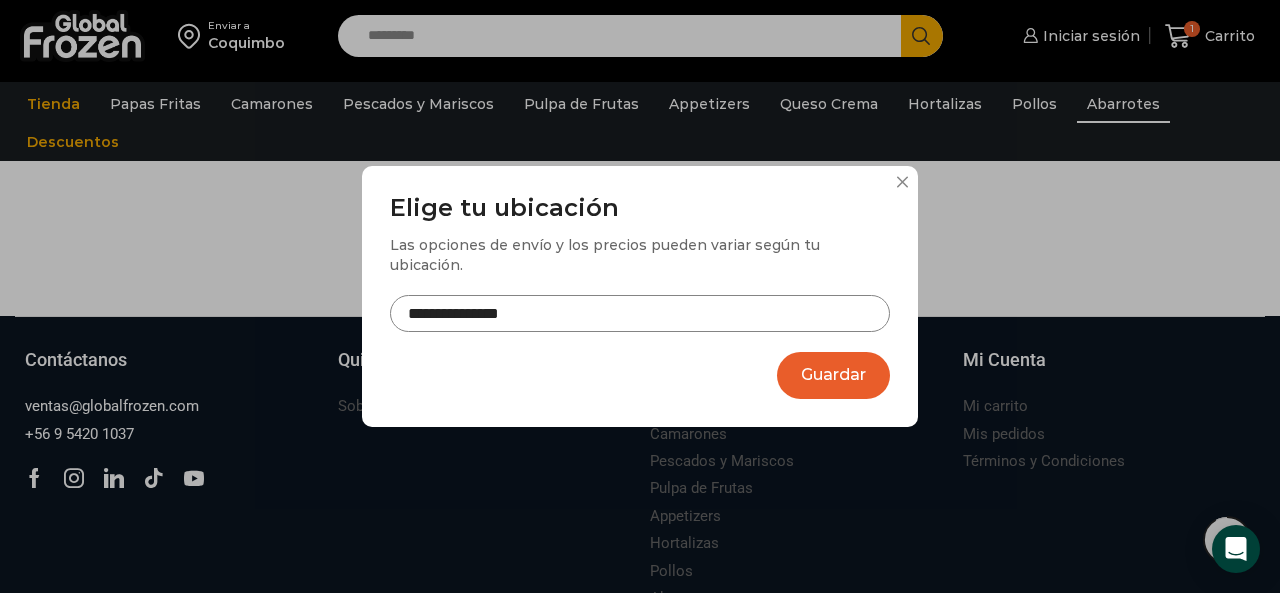click on "**********" at bounding box center (640, 313) 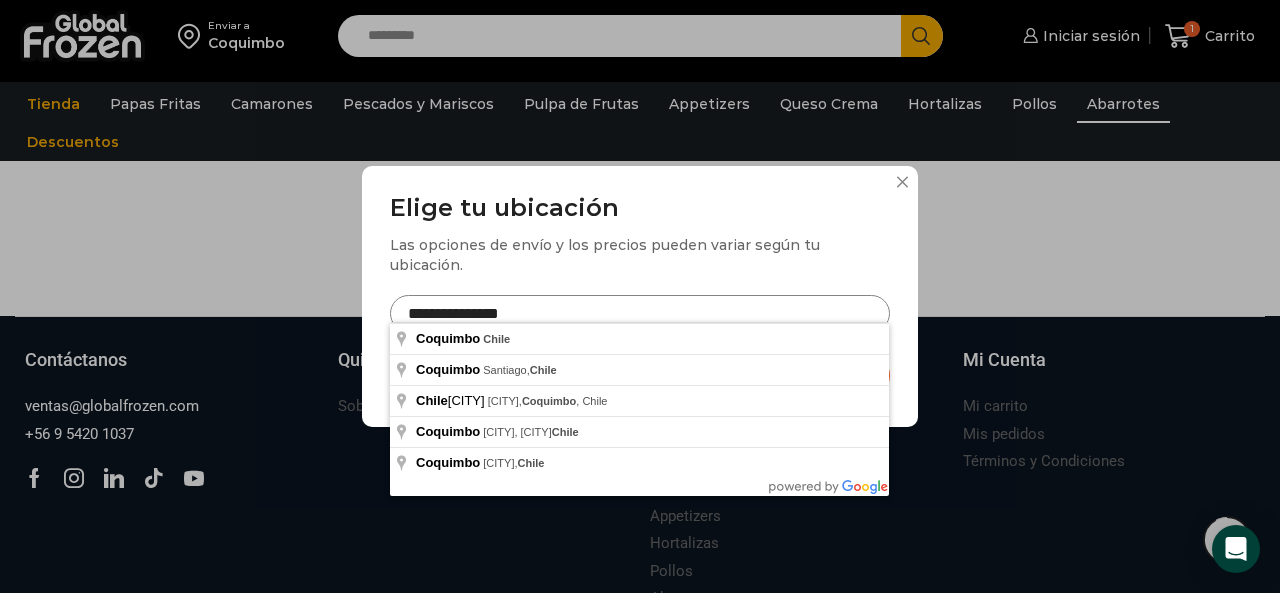 drag, startPoint x: 586, startPoint y: 304, endPoint x: 379, endPoint y: 303, distance: 207.00241 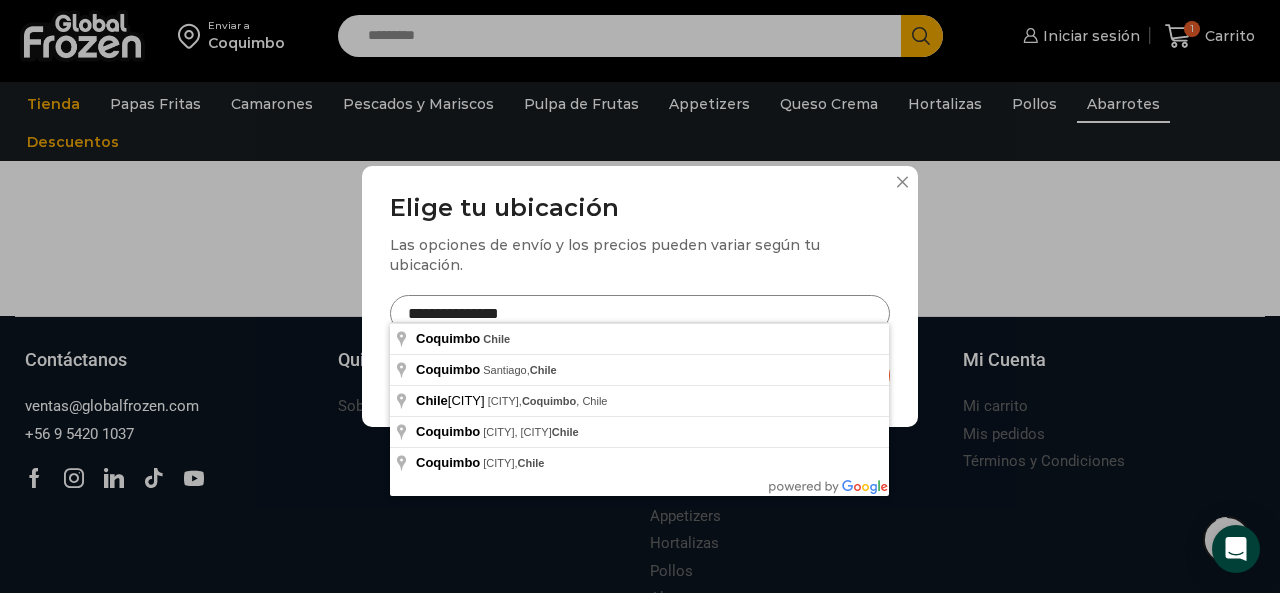 drag, startPoint x: 570, startPoint y: 302, endPoint x: 402, endPoint y: 304, distance: 168.0119 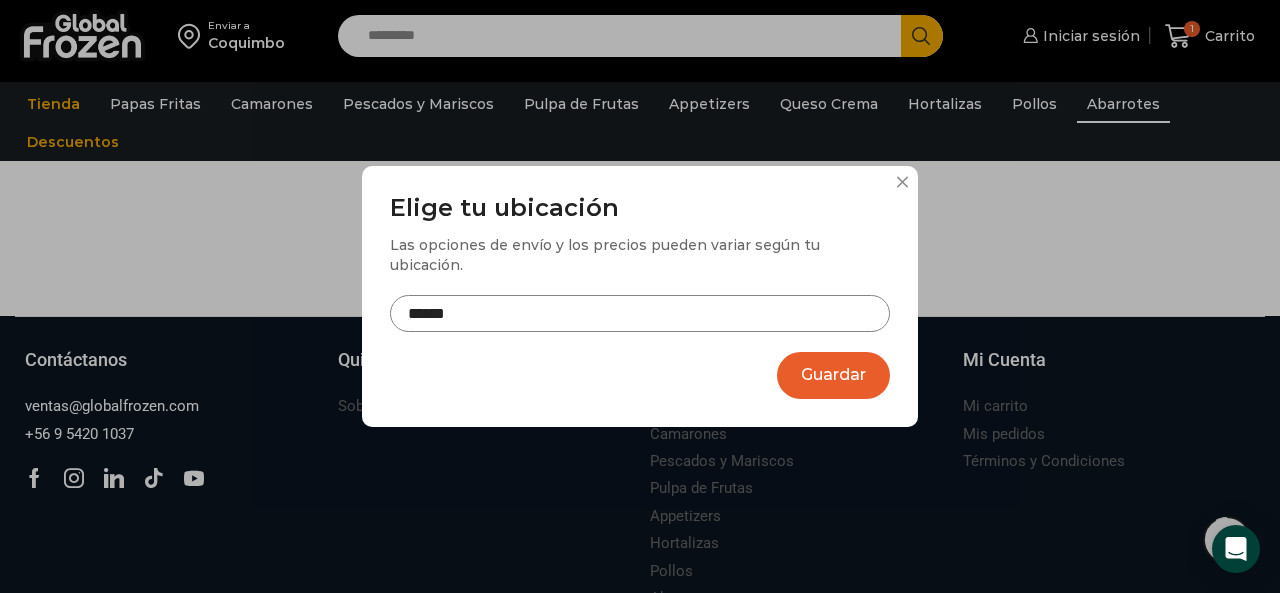 type on "******" 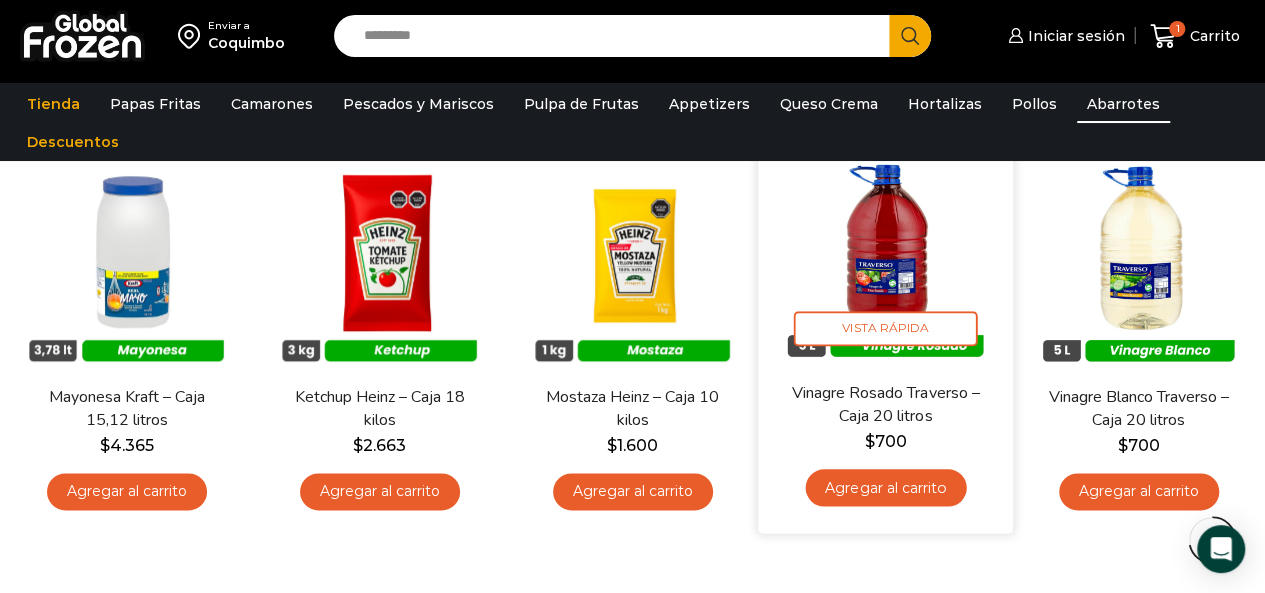 scroll, scrollTop: 1000, scrollLeft: 0, axis: vertical 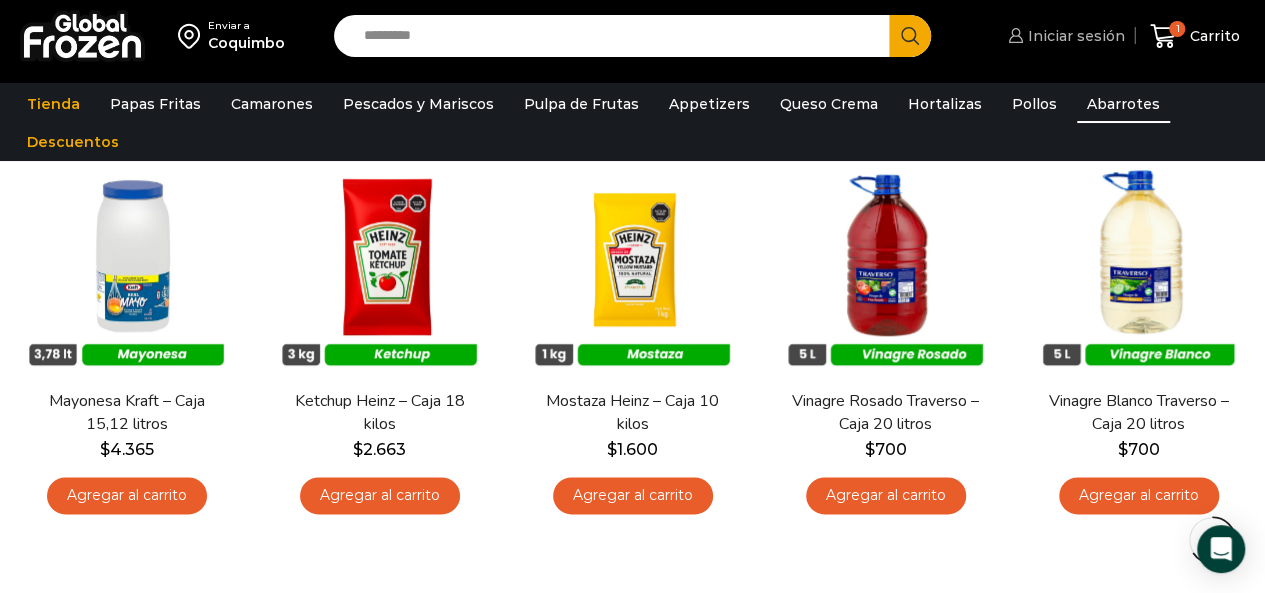 click on "Iniciar sesión" at bounding box center (1074, 36) 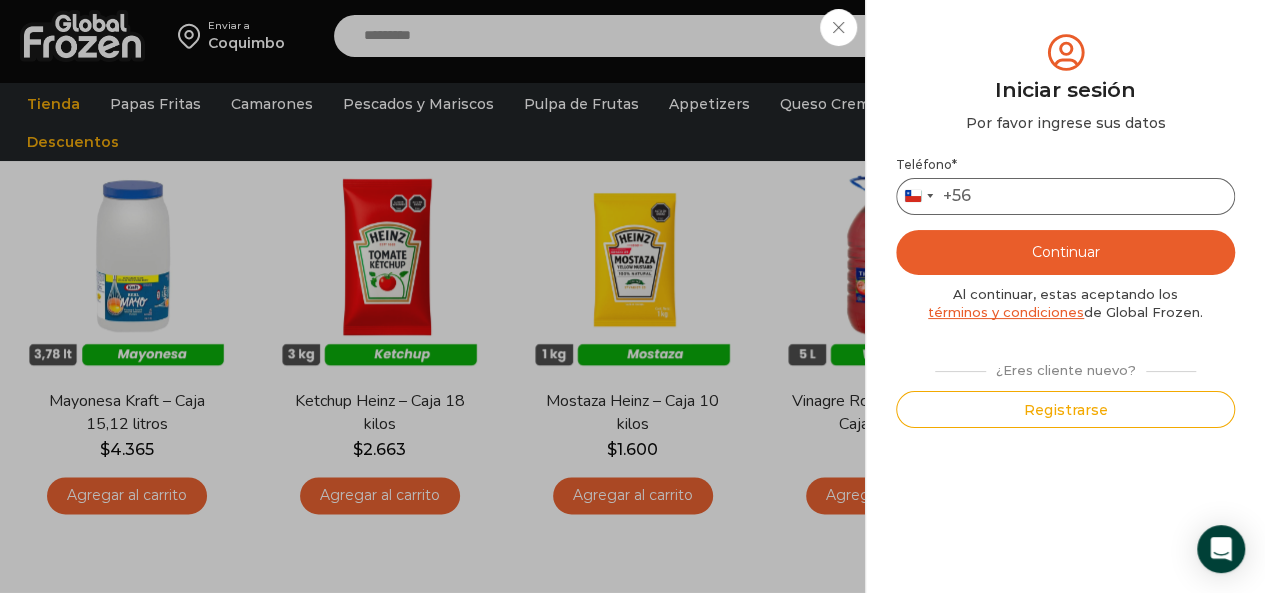 click on "Teléfono
*" at bounding box center [1065, 196] 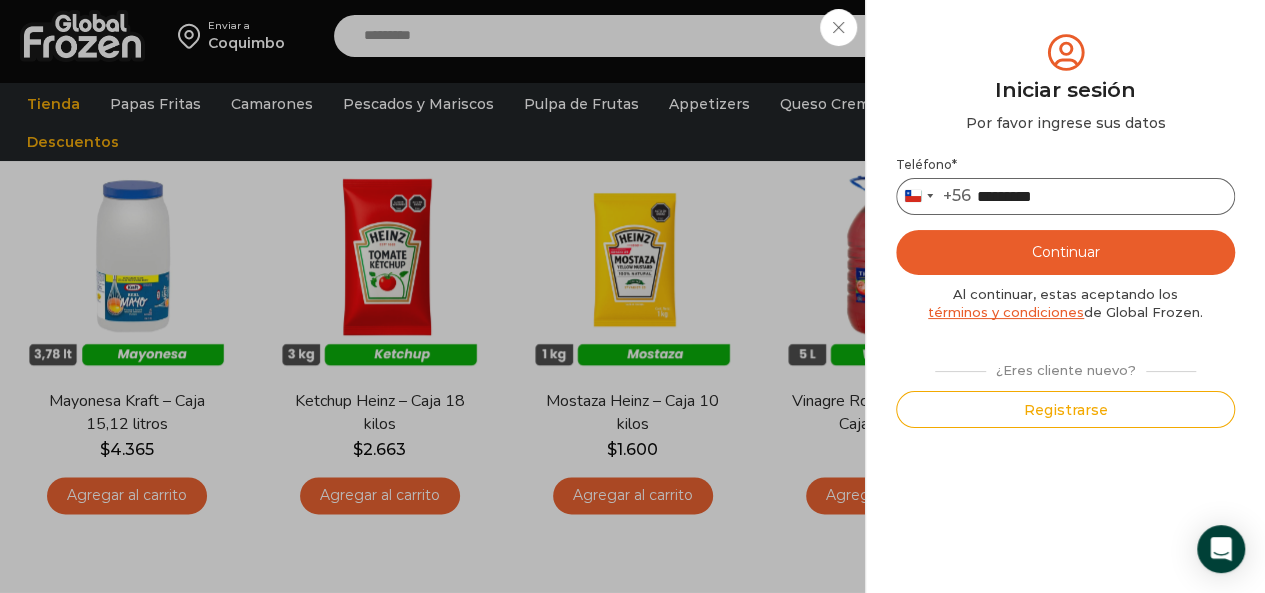type on "*********" 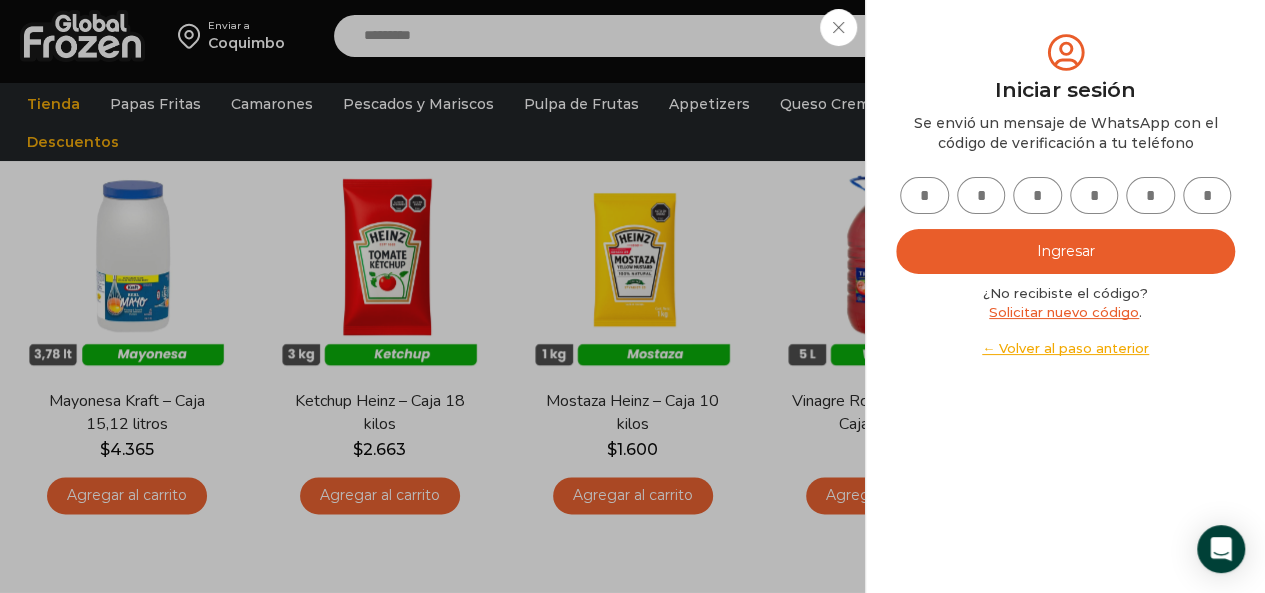 click at bounding box center (924, 195) 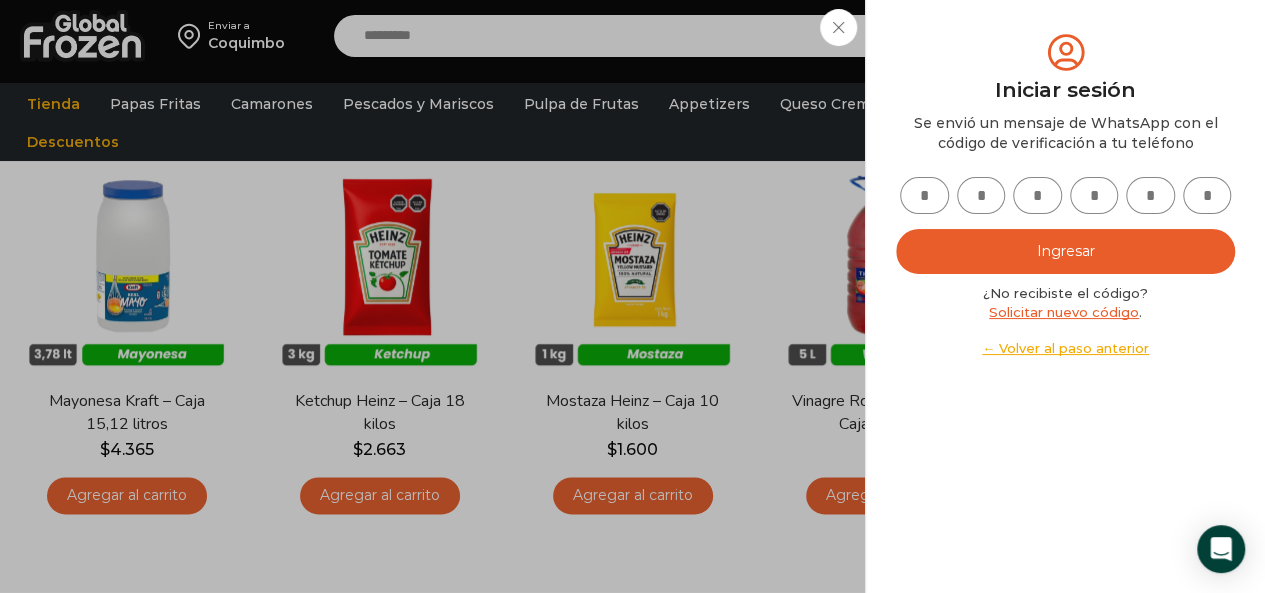 type on "*" 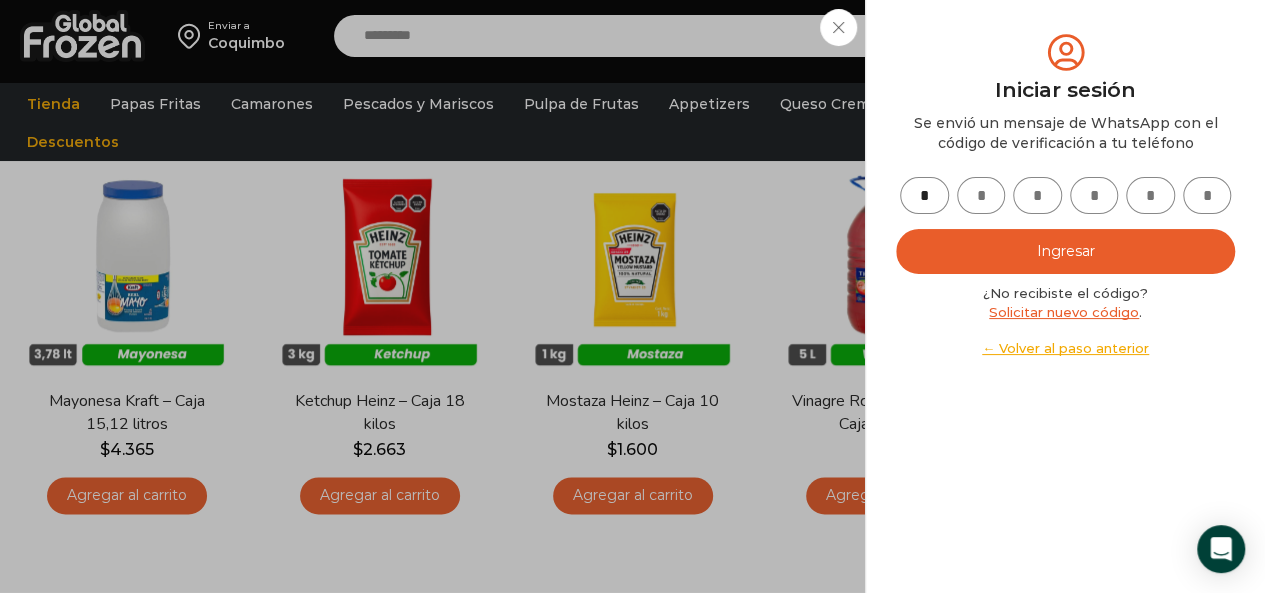 type on "*" 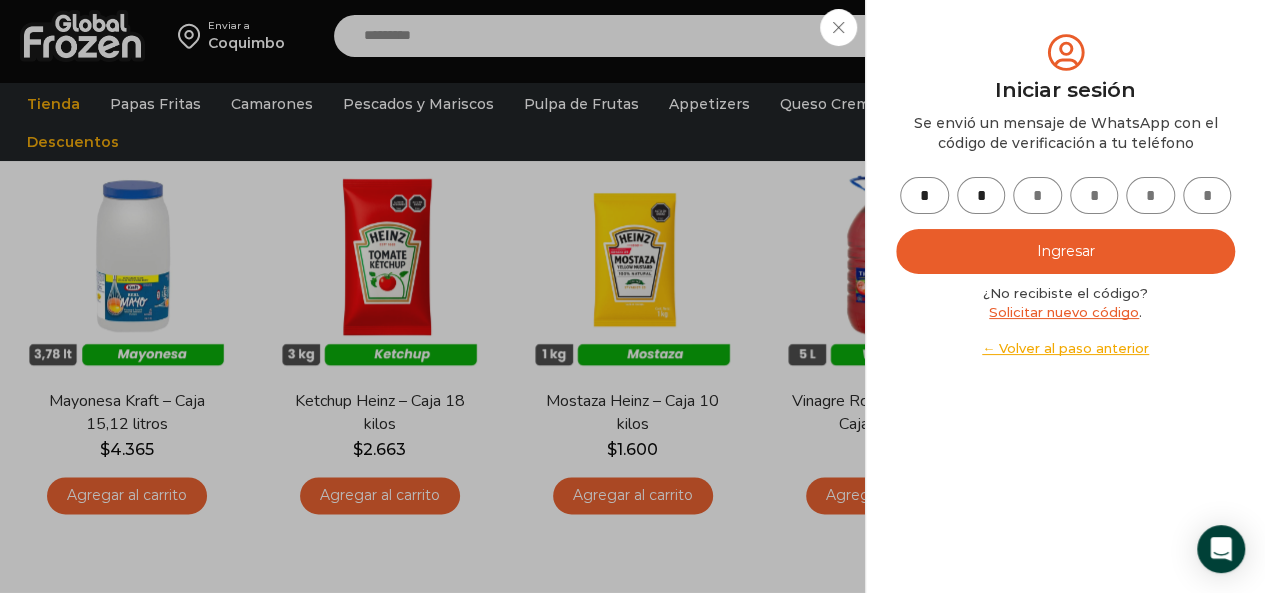 type on "*" 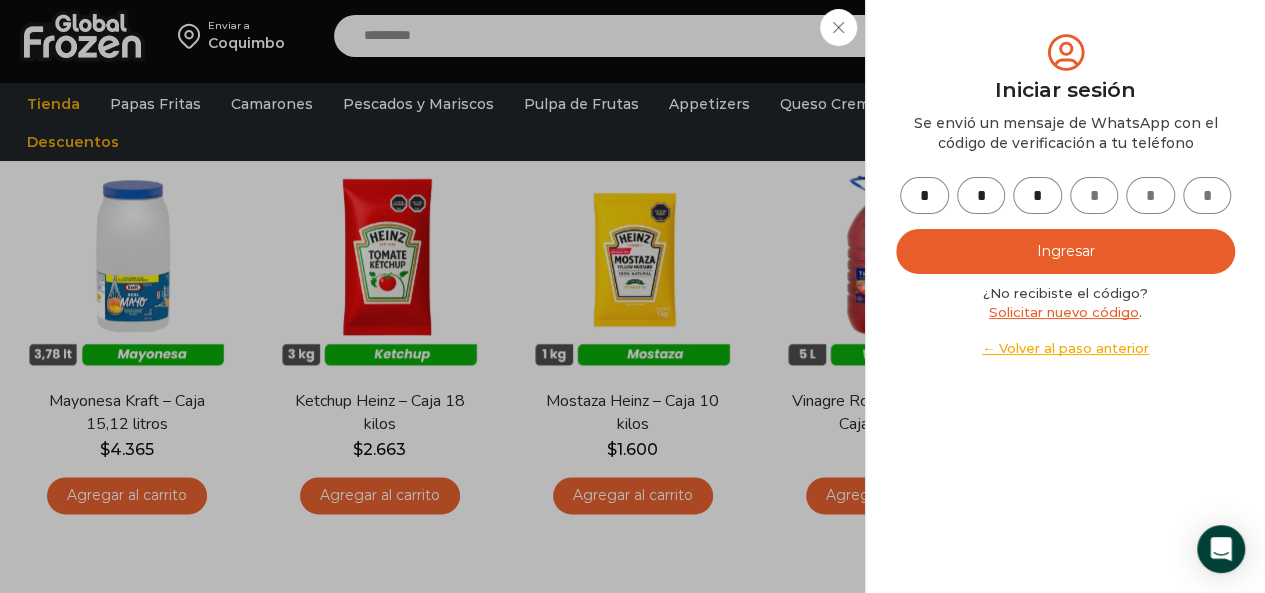 type on "*" 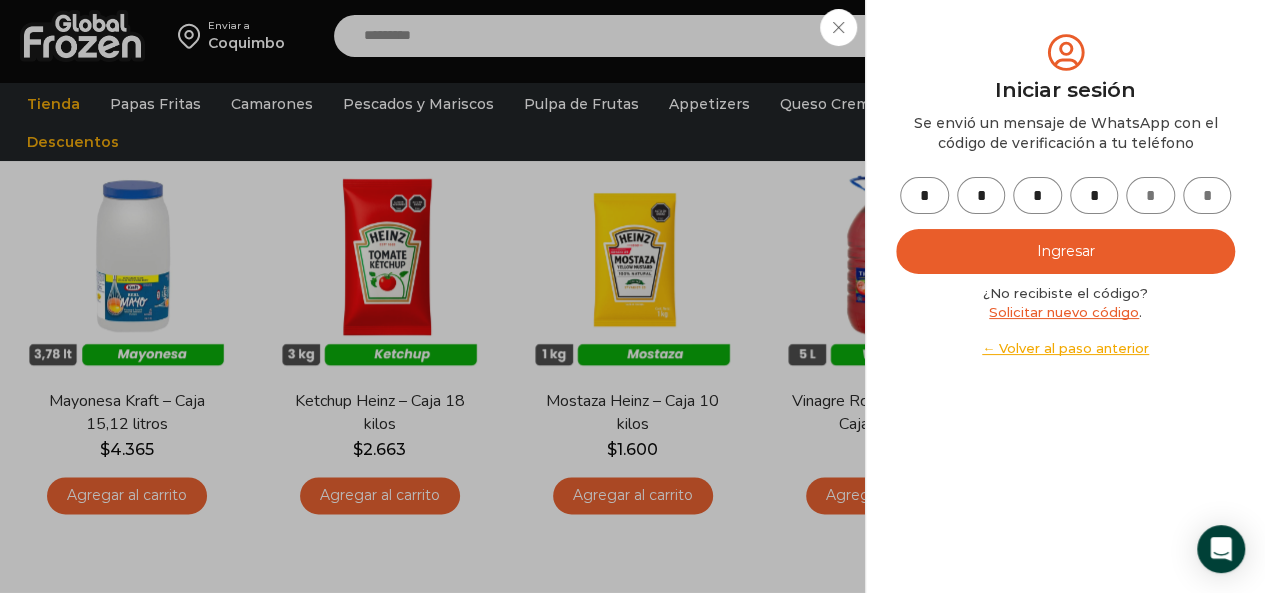 type on "*" 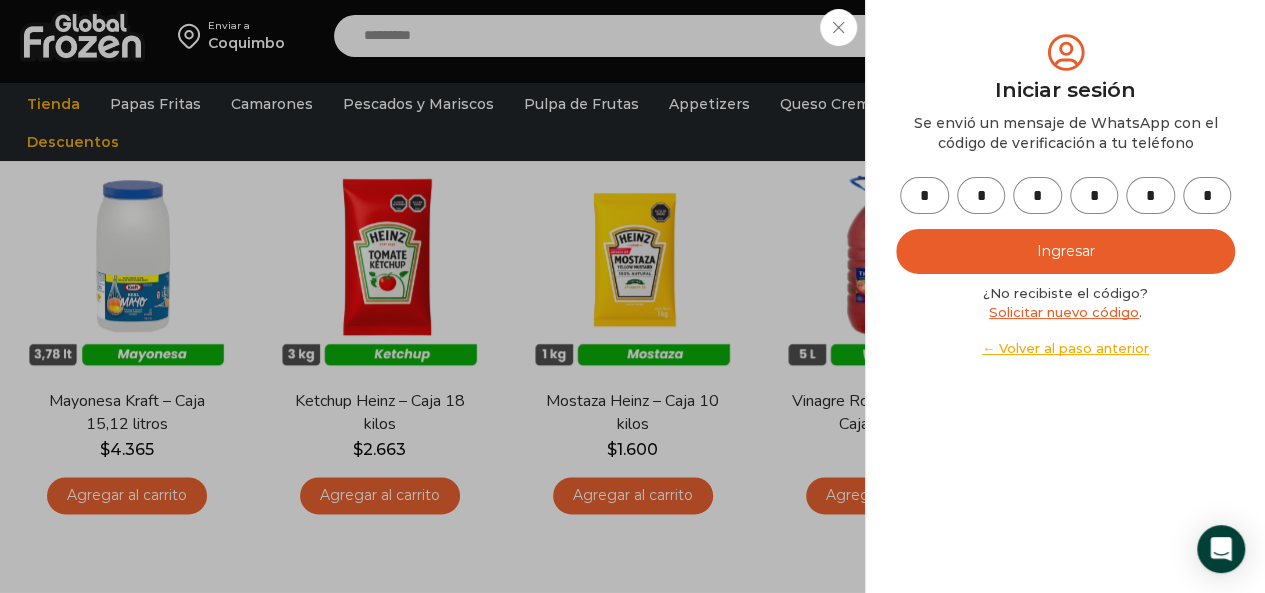 type on "*" 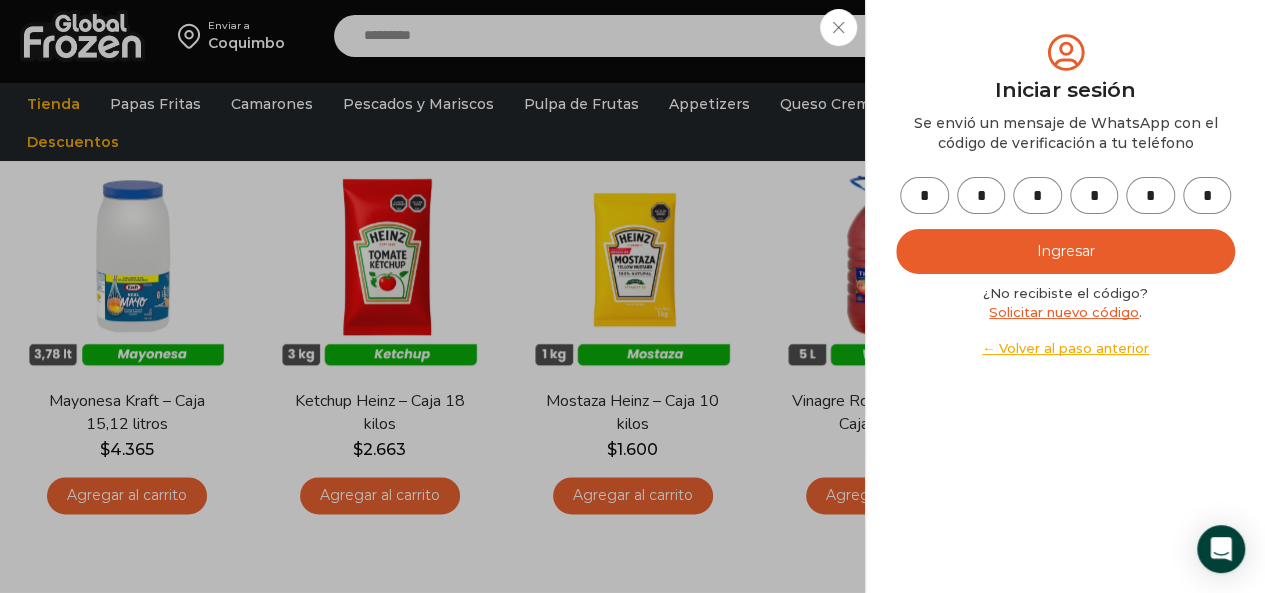 click on "Ingresar" at bounding box center [1065, 251] 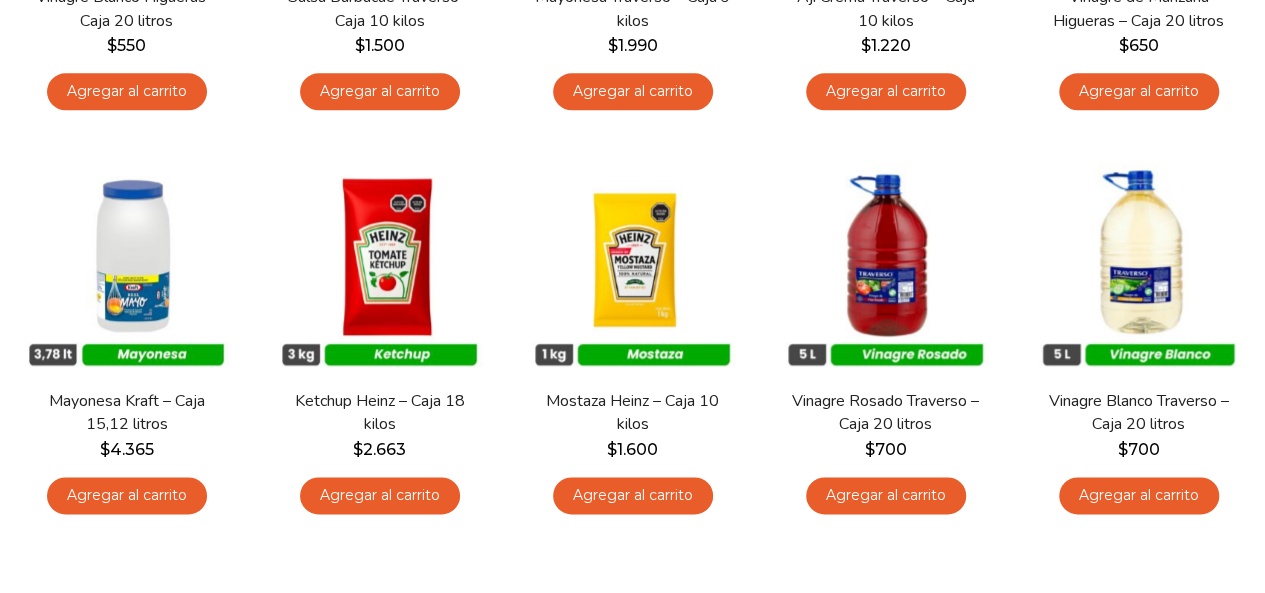 scroll, scrollTop: 990, scrollLeft: 0, axis: vertical 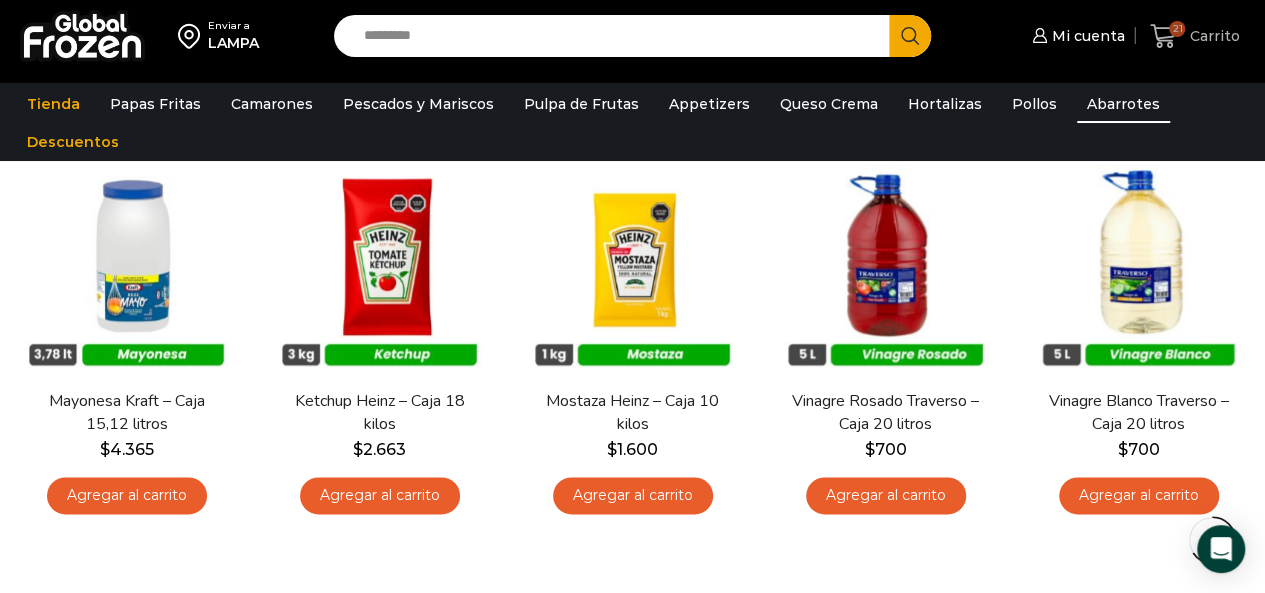 click on "21
Carrito" at bounding box center [1195, 36] 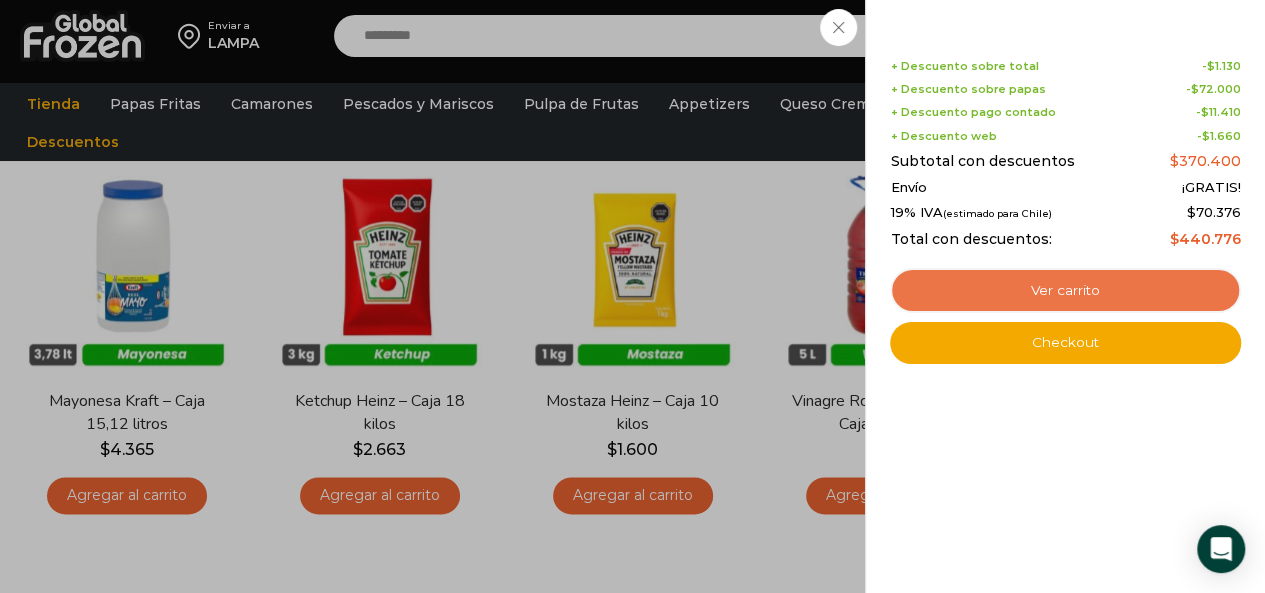 click on "Ver carrito" at bounding box center [1065, 291] 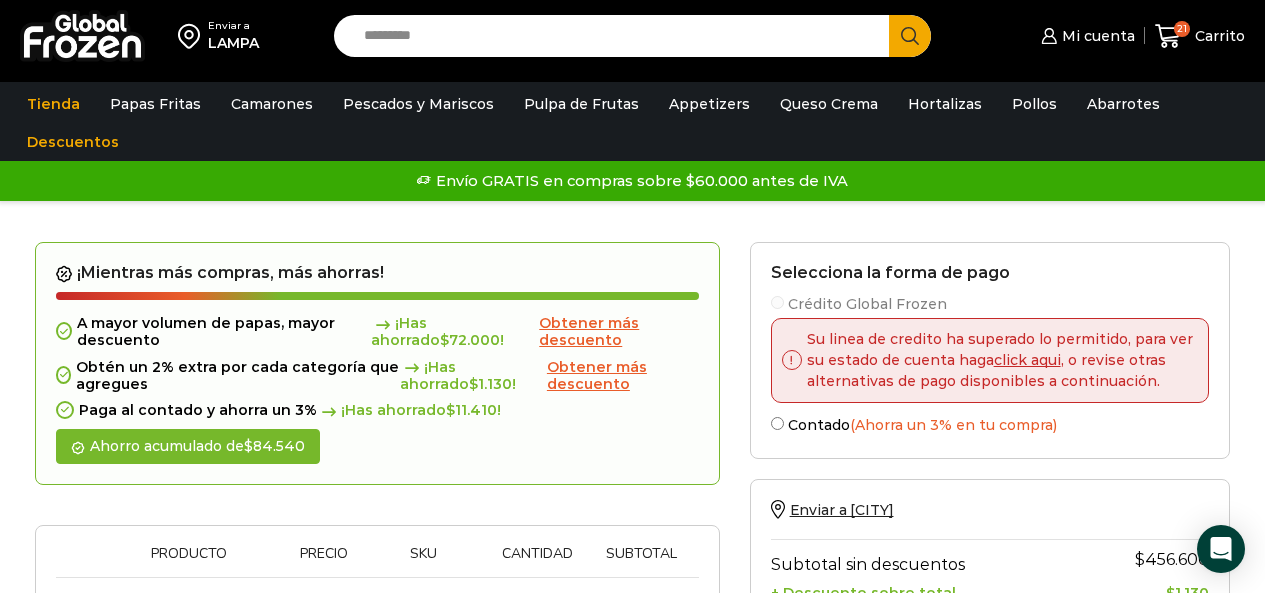 scroll, scrollTop: 0, scrollLeft: 0, axis: both 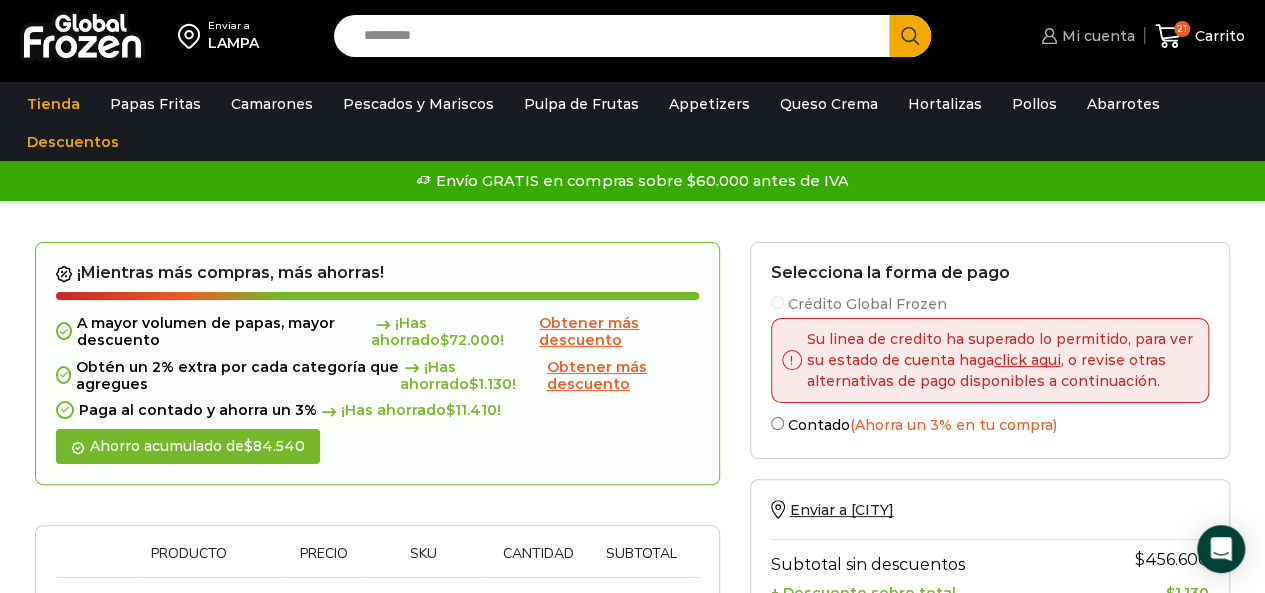 click on "Mi cuenta" at bounding box center (1096, 36) 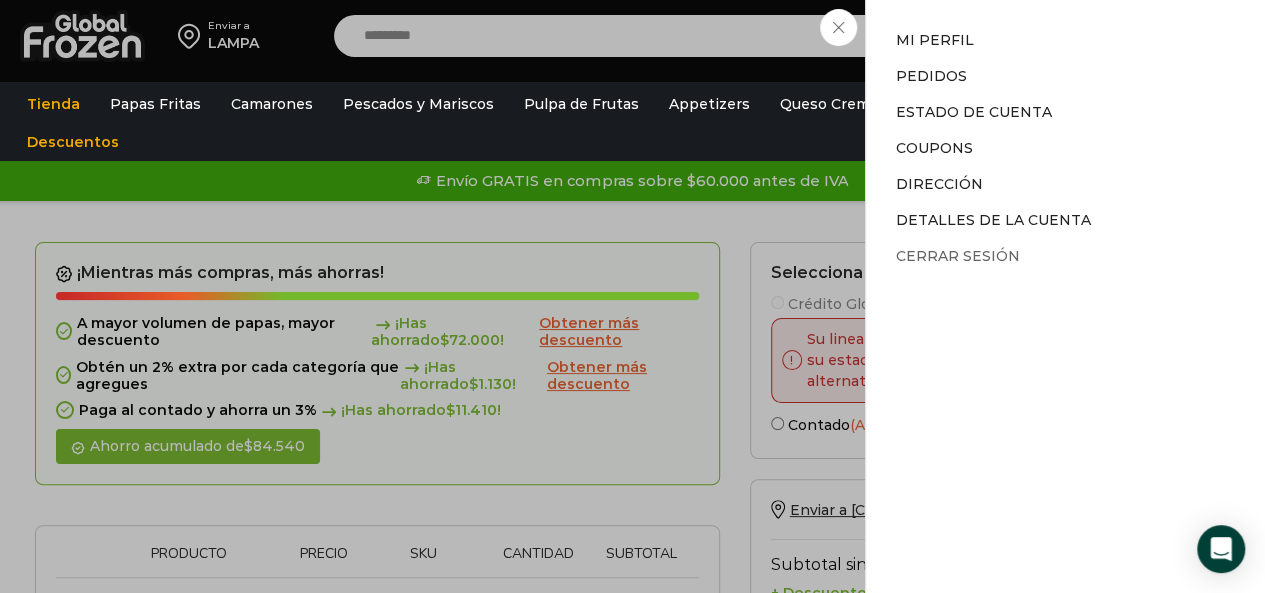 click on "Cerrar sesión" at bounding box center (958, 256) 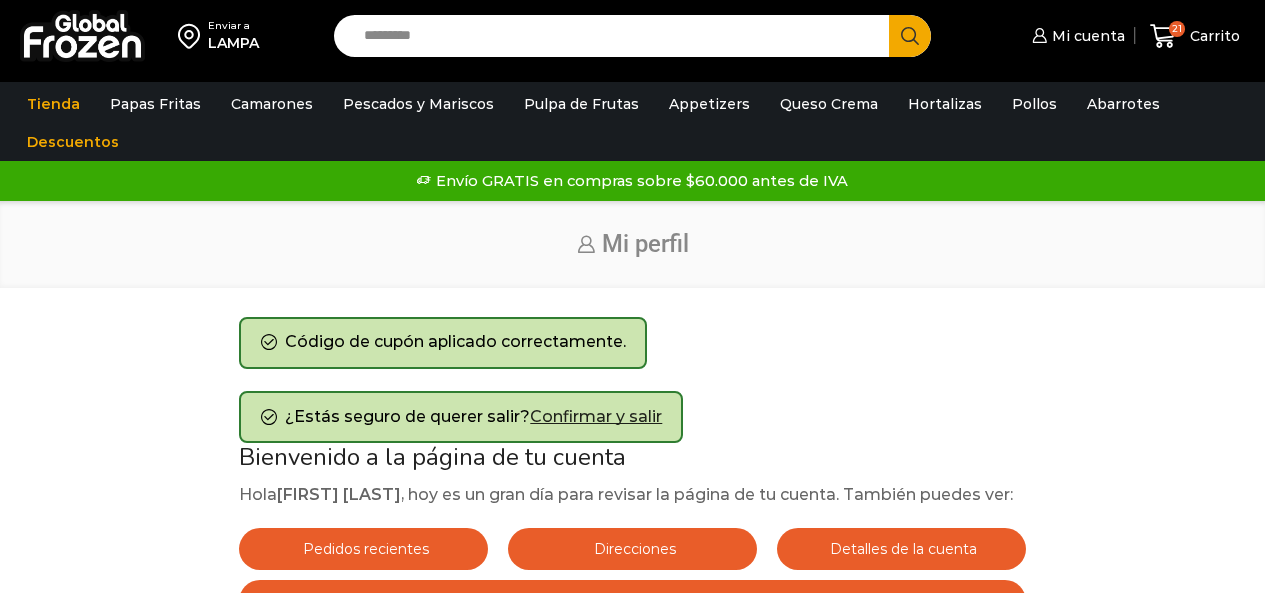 scroll, scrollTop: 0, scrollLeft: 0, axis: both 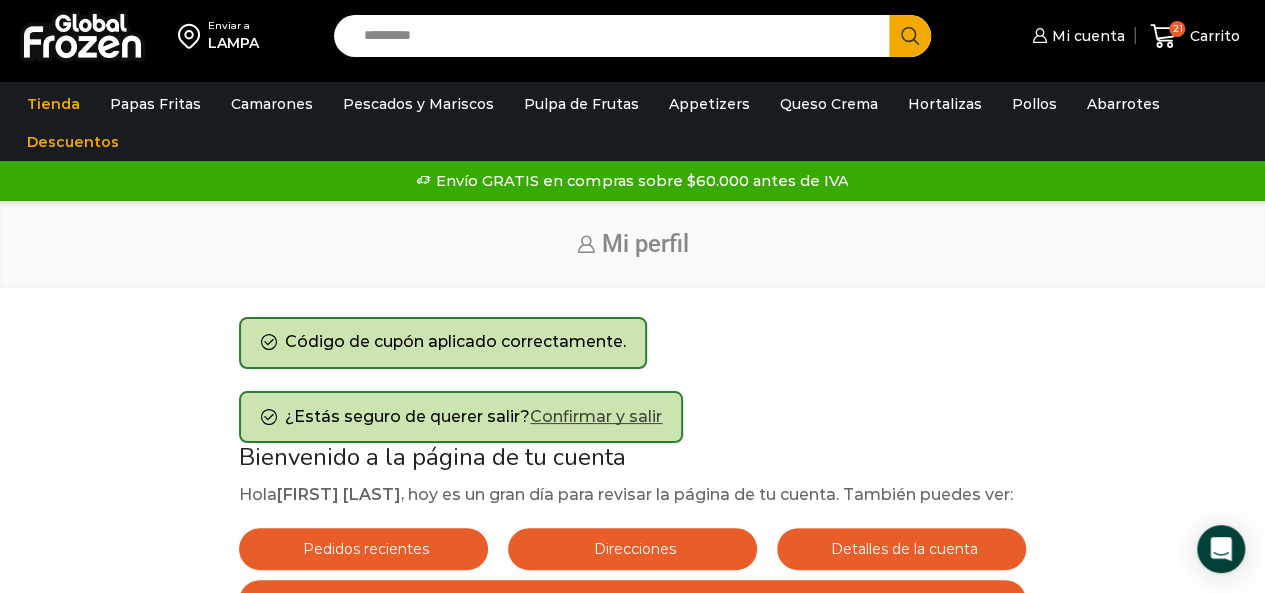 click on "Confirmar y salir" at bounding box center [596, 416] 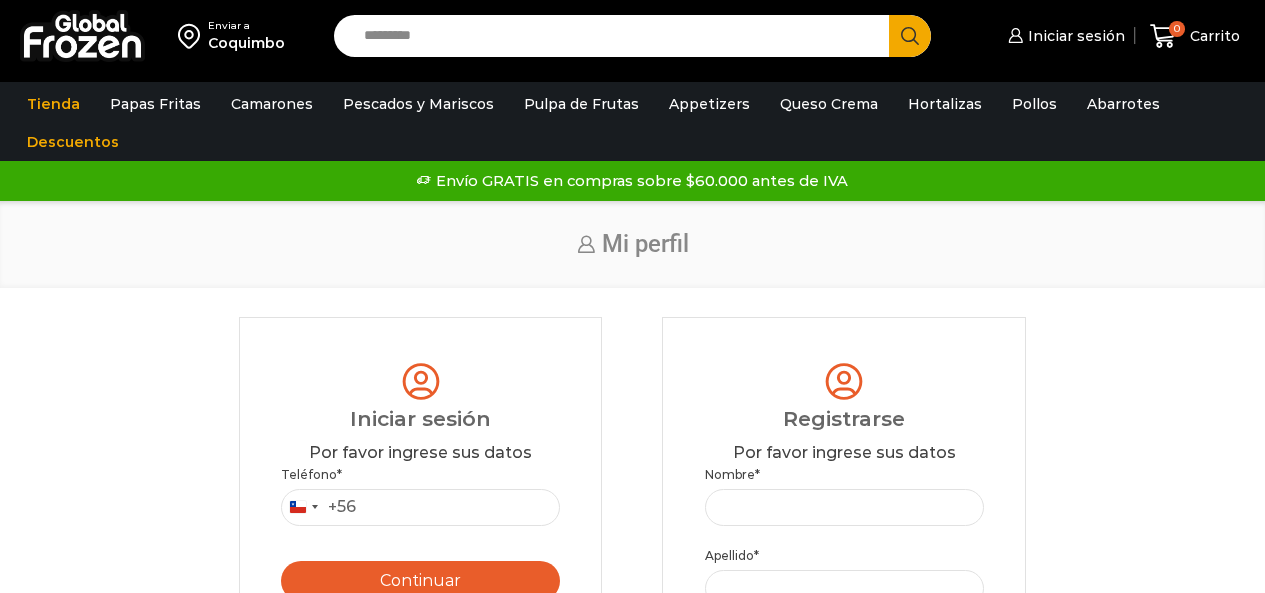 scroll, scrollTop: 0, scrollLeft: 0, axis: both 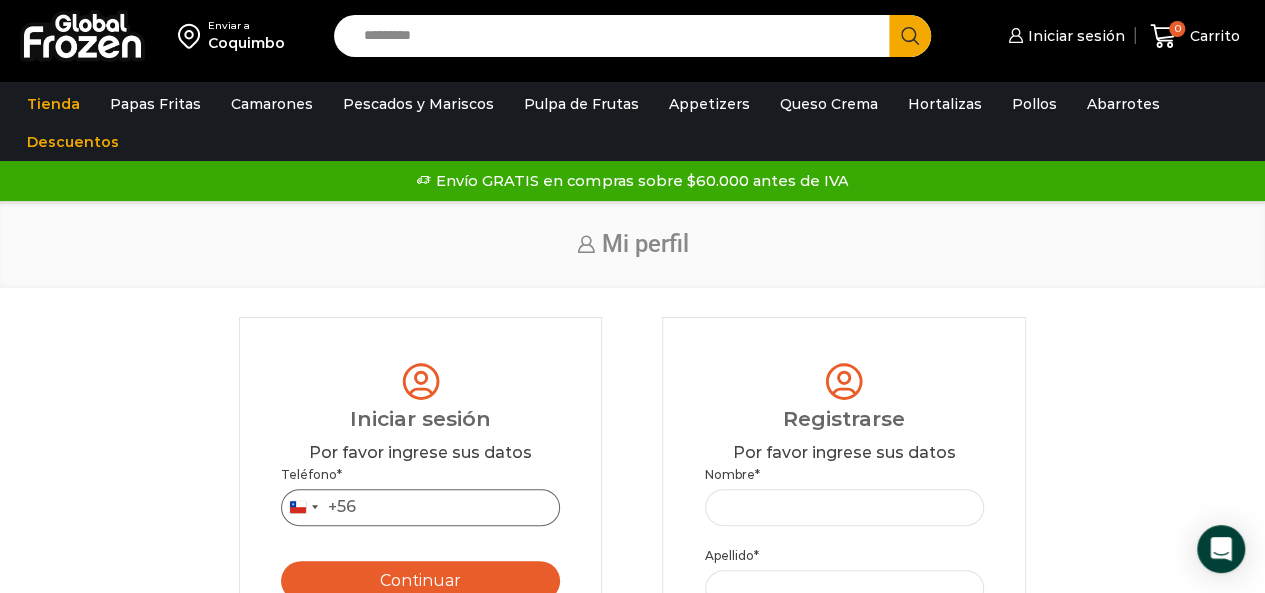 click on "Teléfono
*" at bounding box center (420, 507) 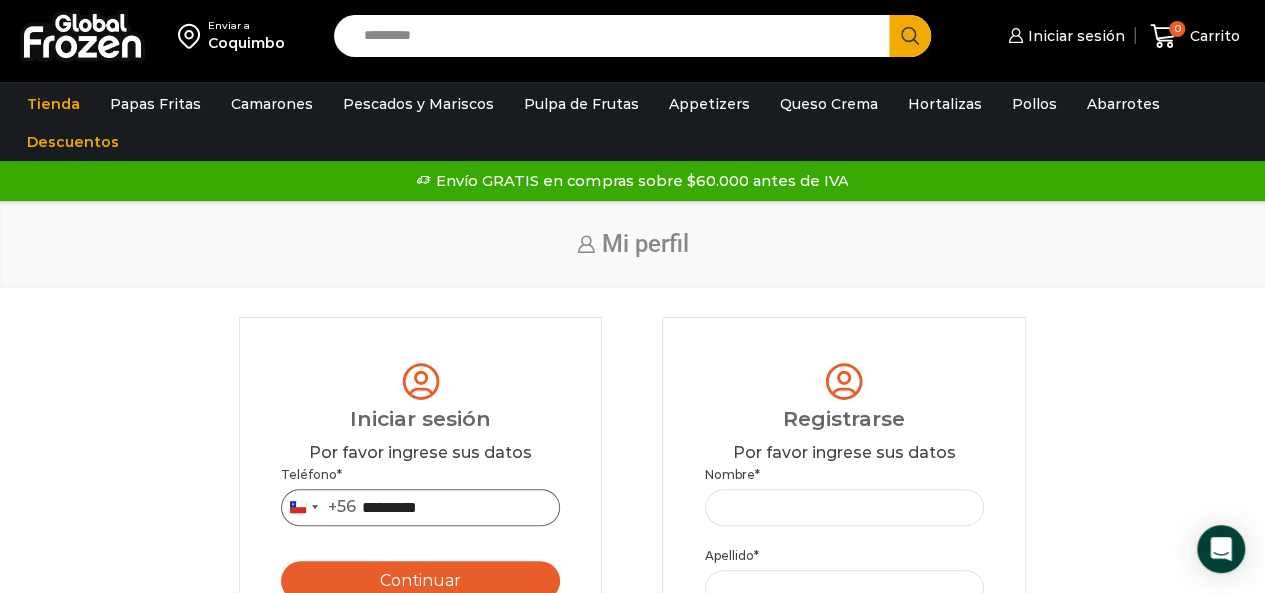 type on "*********" 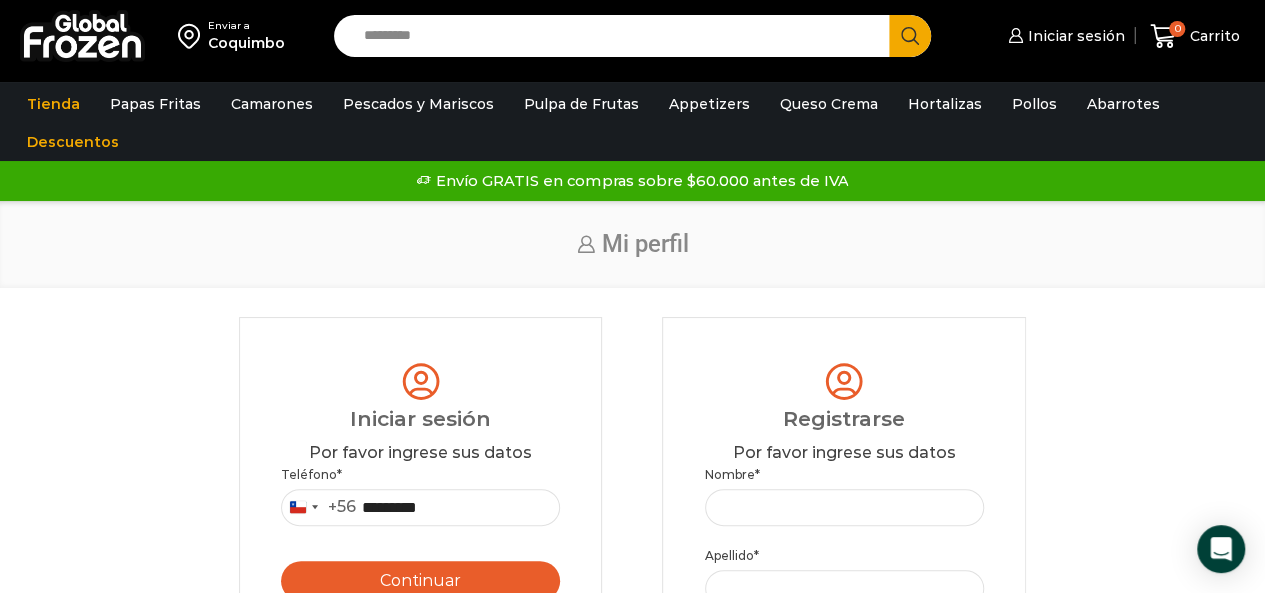 click on "Continuar" at bounding box center [420, 581] 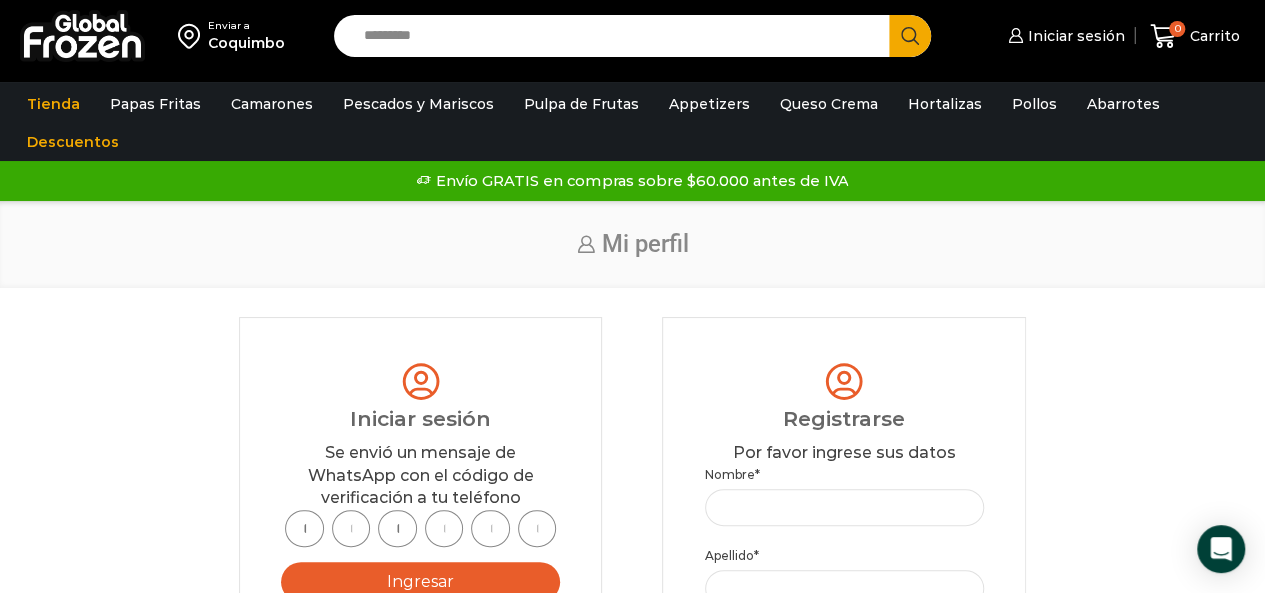 click at bounding box center (304, 528) 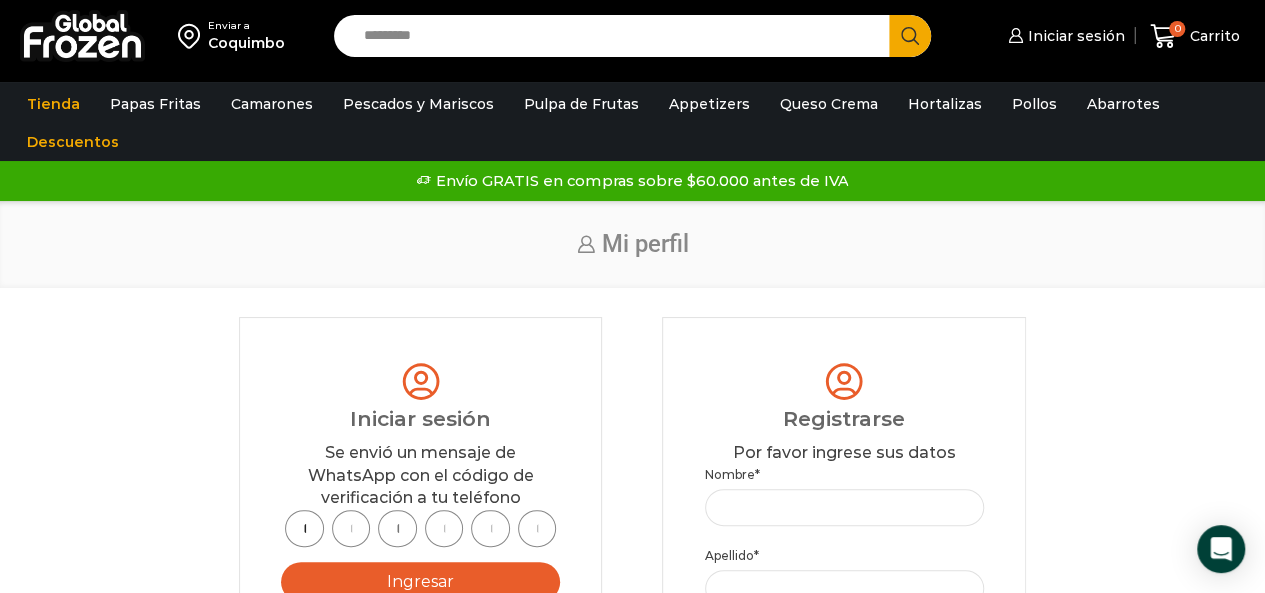 type on "*" 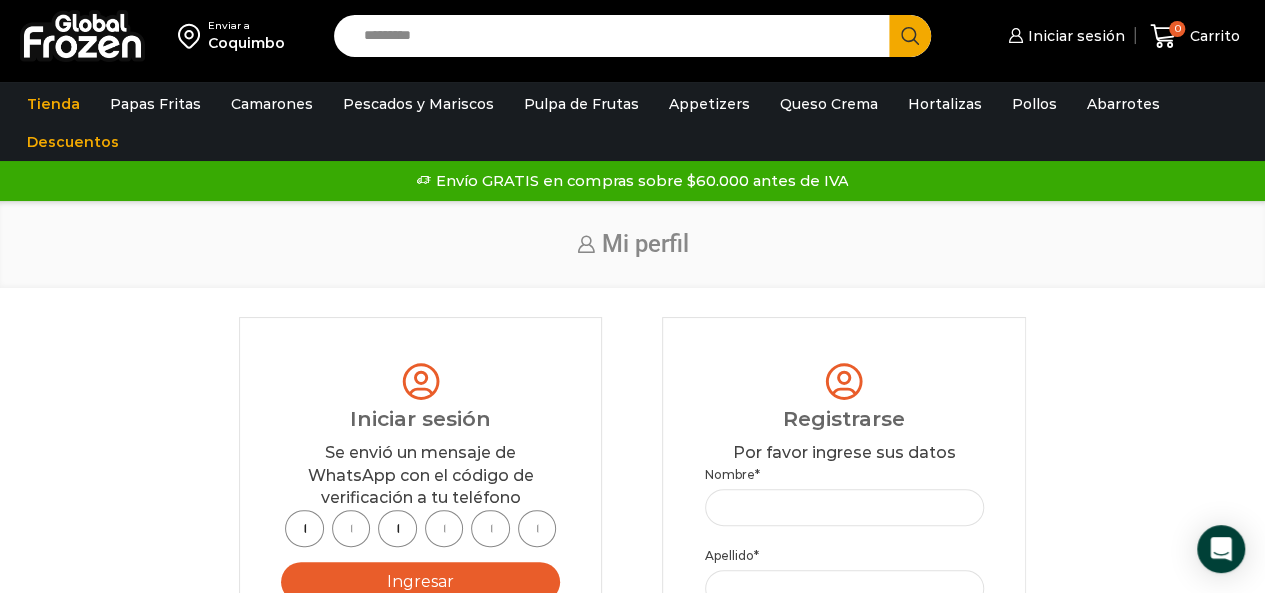 scroll, scrollTop: 0, scrollLeft: 6, axis: horizontal 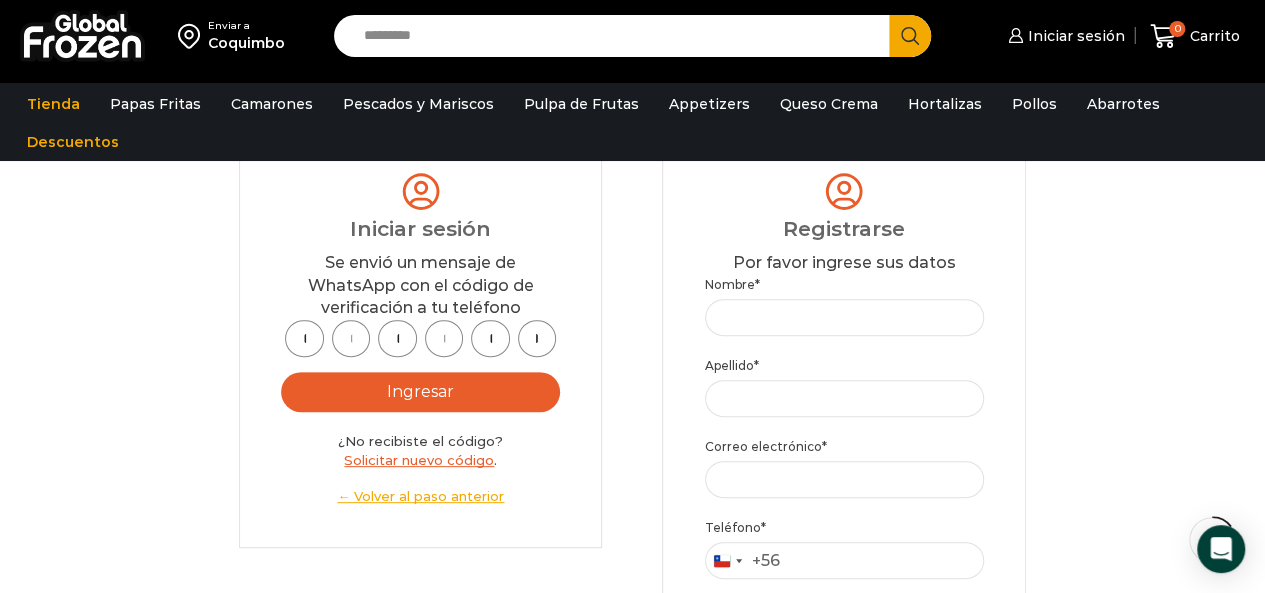 click on "Ingresar" at bounding box center [420, 392] 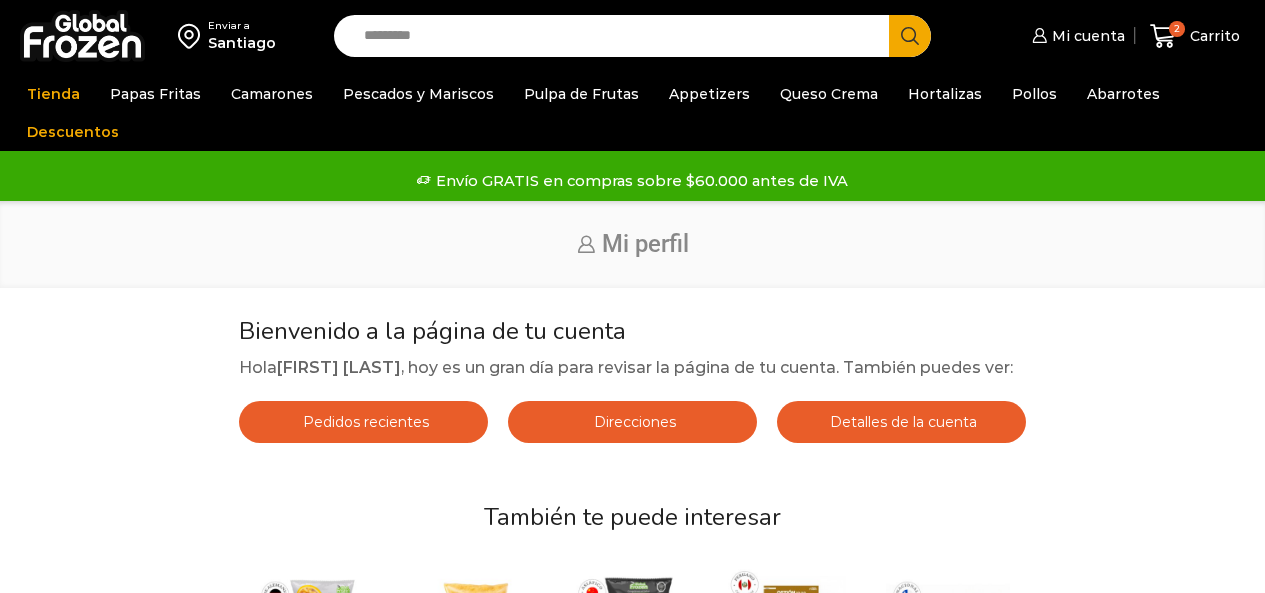 scroll, scrollTop: 200, scrollLeft: 0, axis: vertical 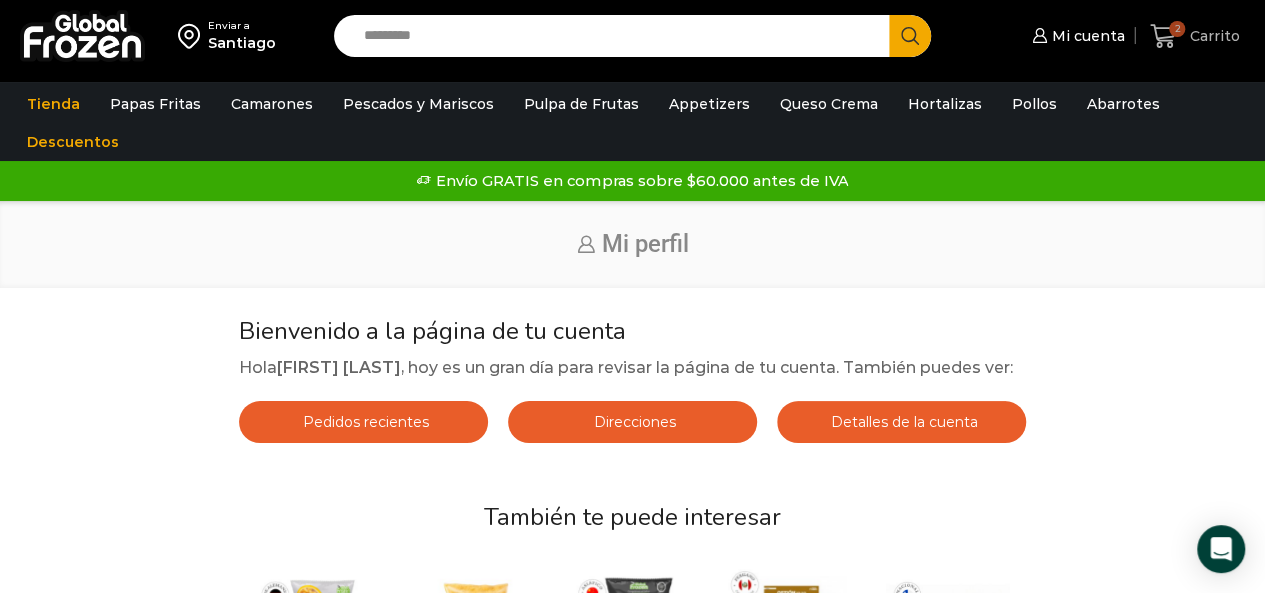 click on "2
Carrito" at bounding box center [1195, 36] 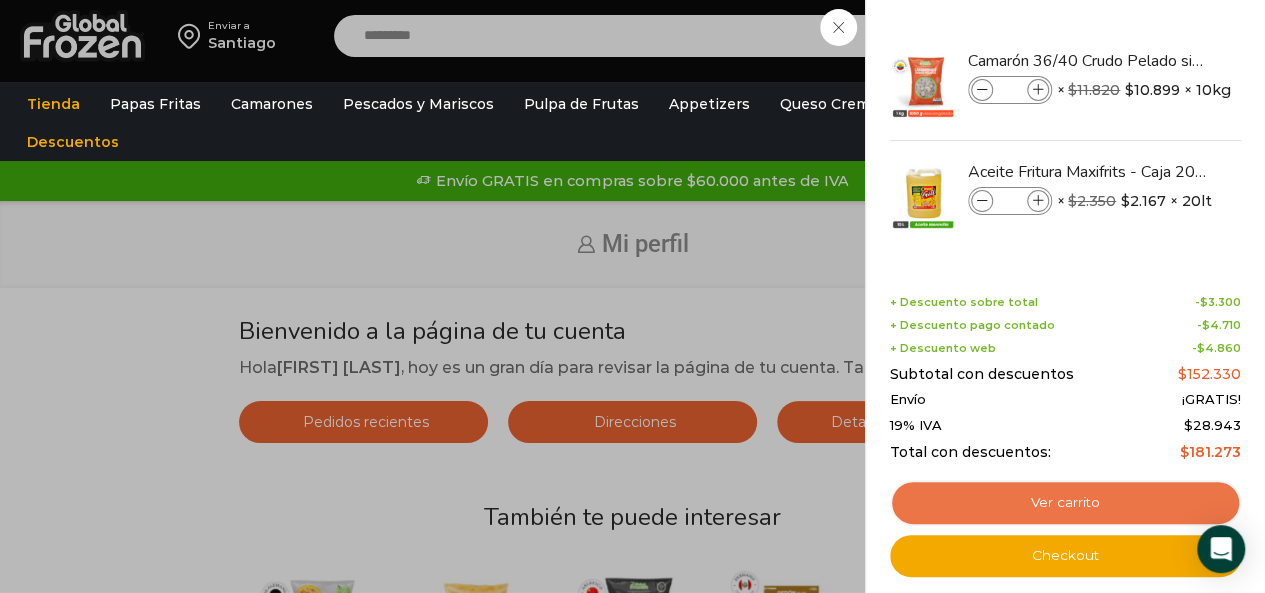 click on "Ver carrito" at bounding box center (1065, 503) 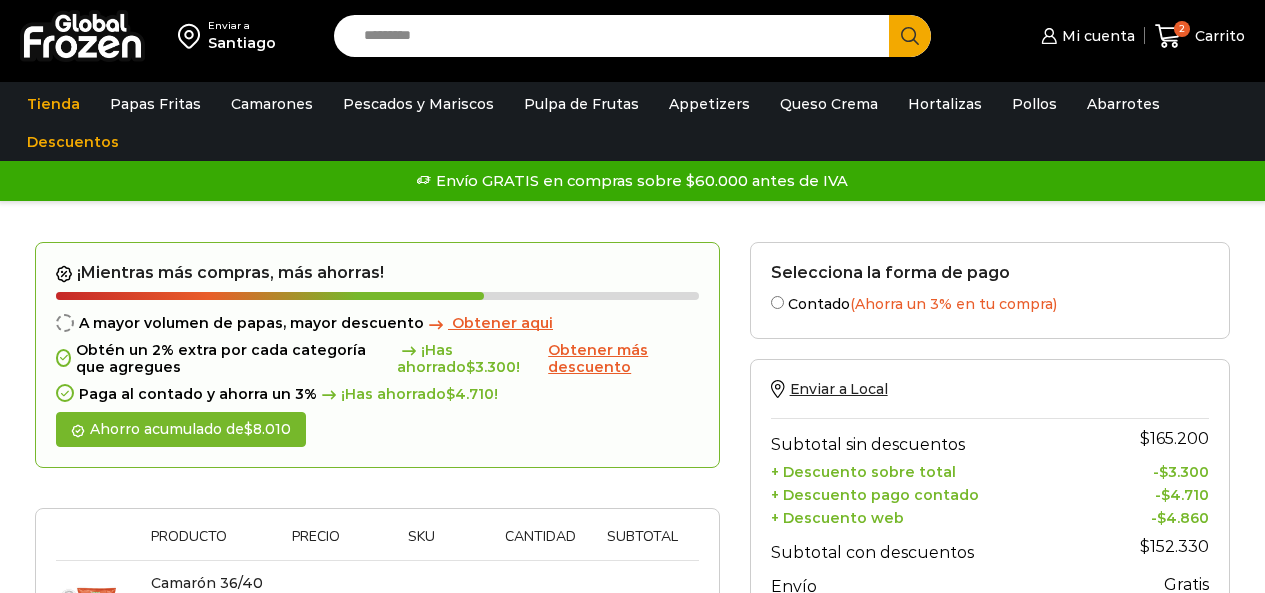 scroll, scrollTop: 0, scrollLeft: 0, axis: both 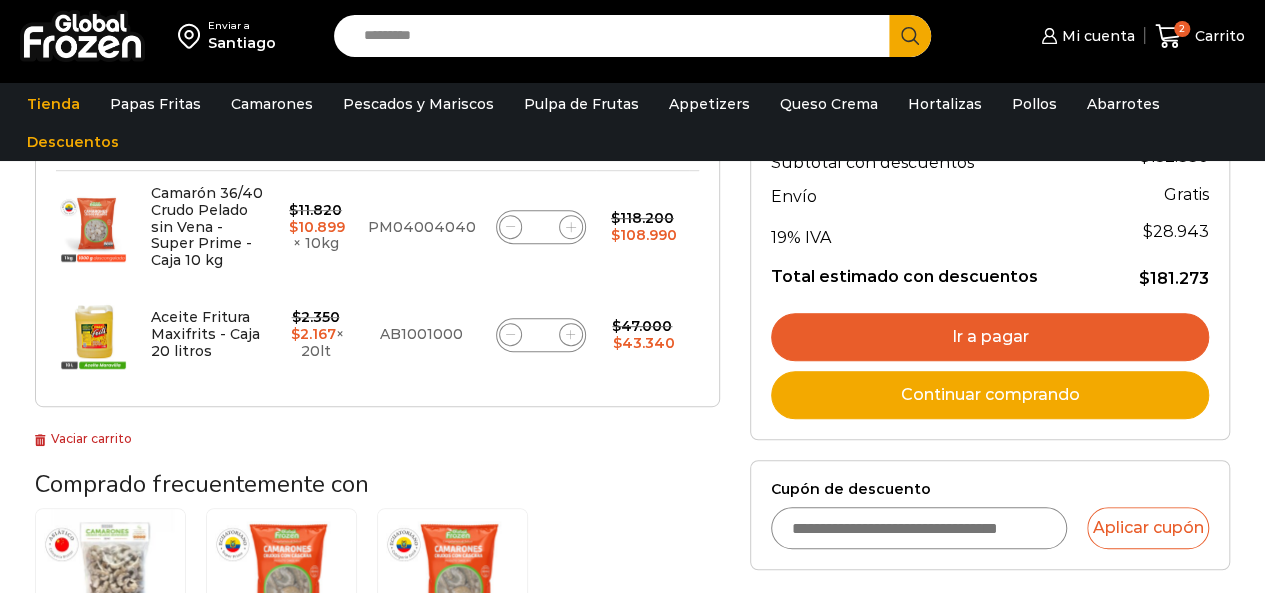 click on "Ir a pagar" at bounding box center [990, 337] 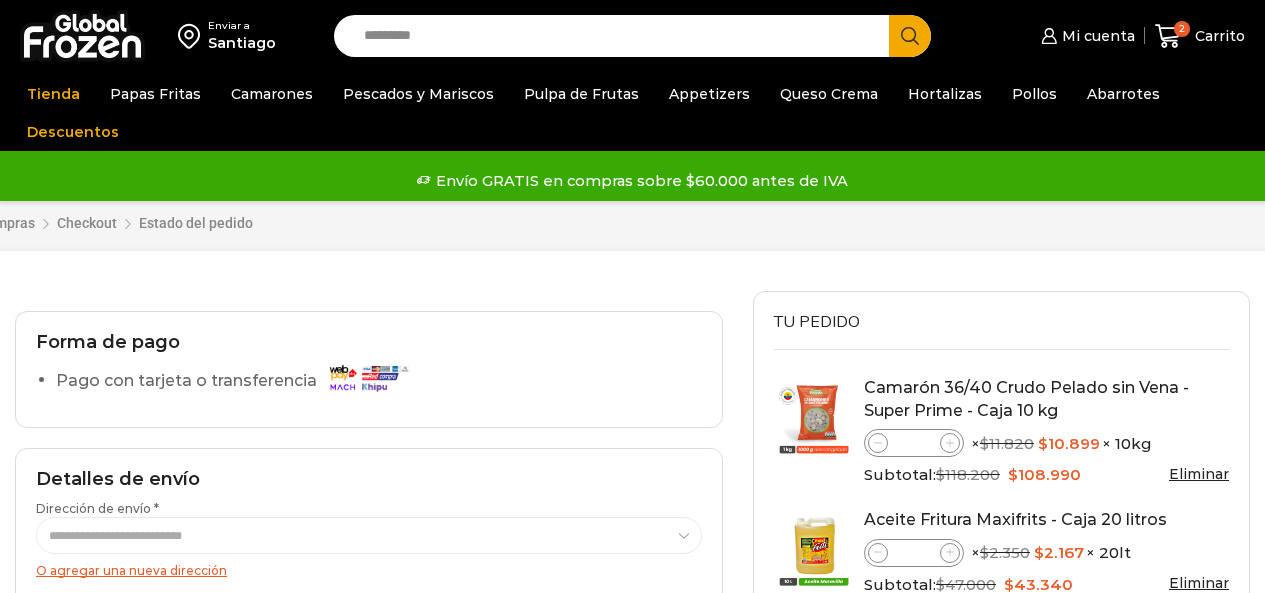 scroll, scrollTop: 0, scrollLeft: 0, axis: both 